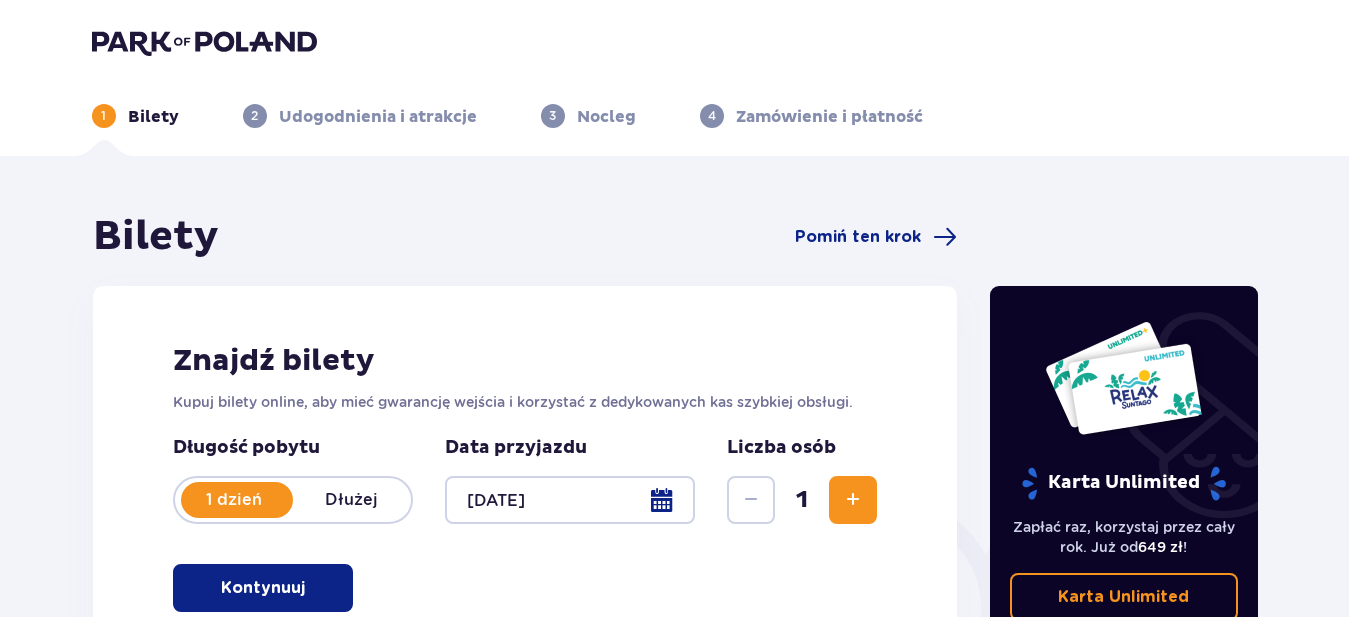 scroll, scrollTop: 402, scrollLeft: 0, axis: vertical 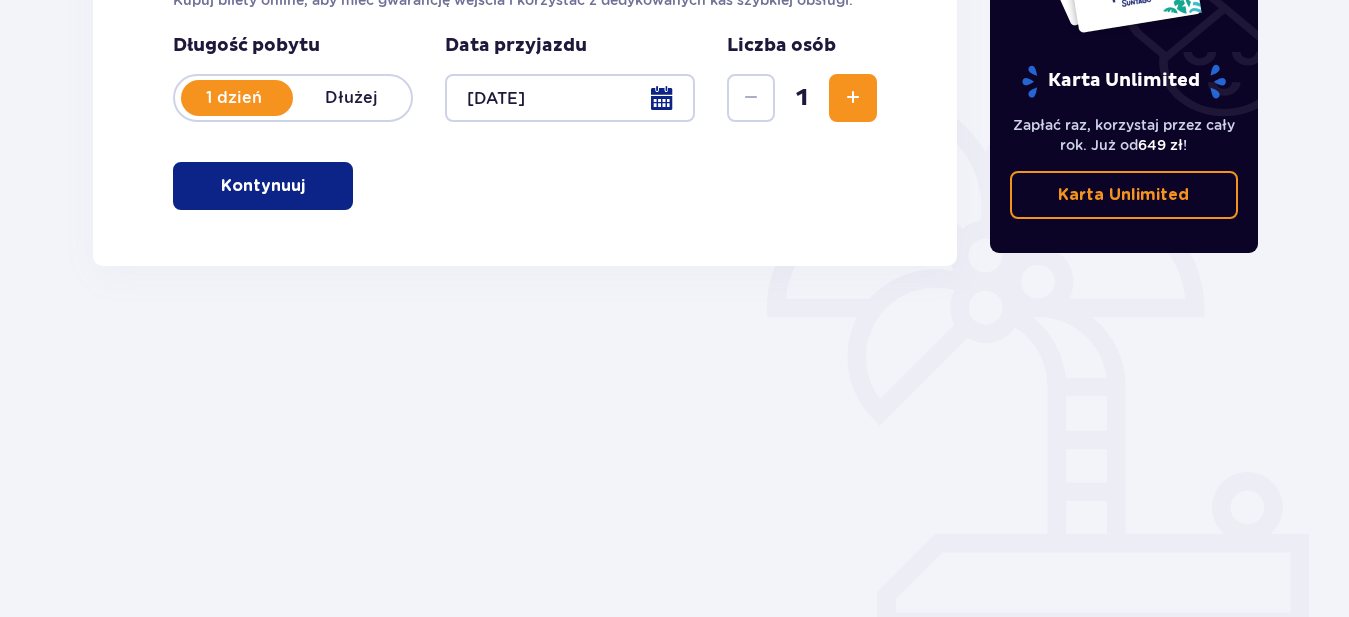 click on "Kontynuuj" at bounding box center [263, 186] 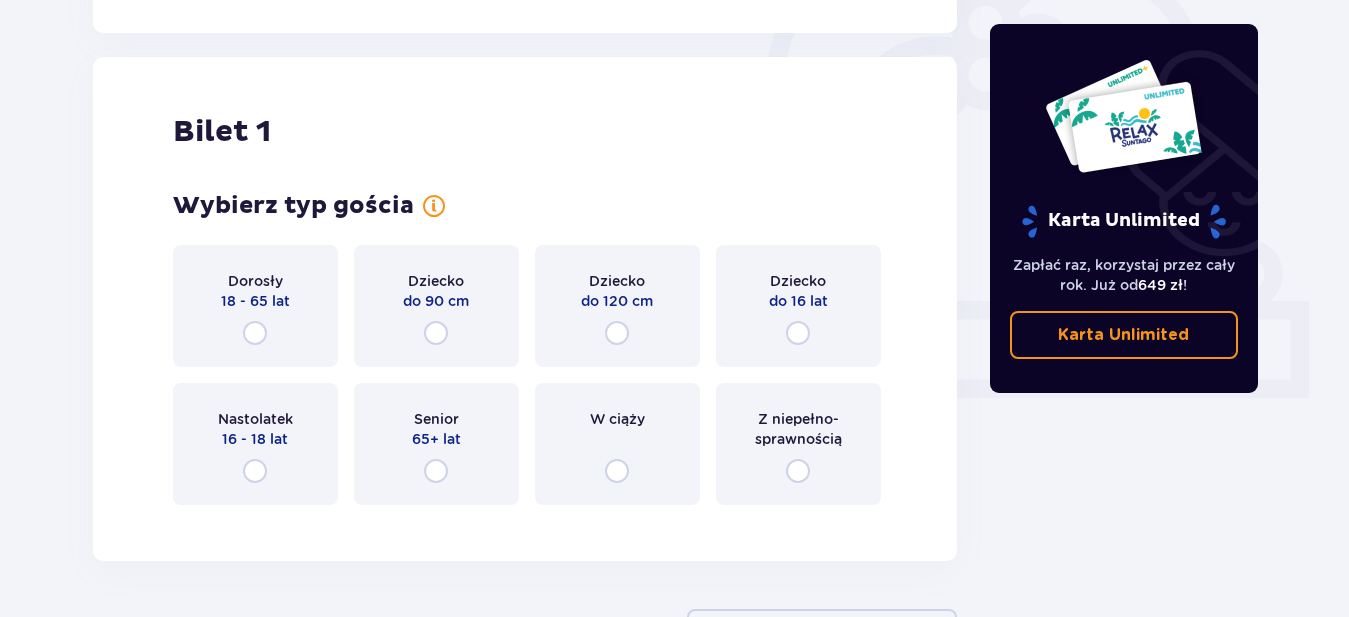 scroll, scrollTop: 668, scrollLeft: 0, axis: vertical 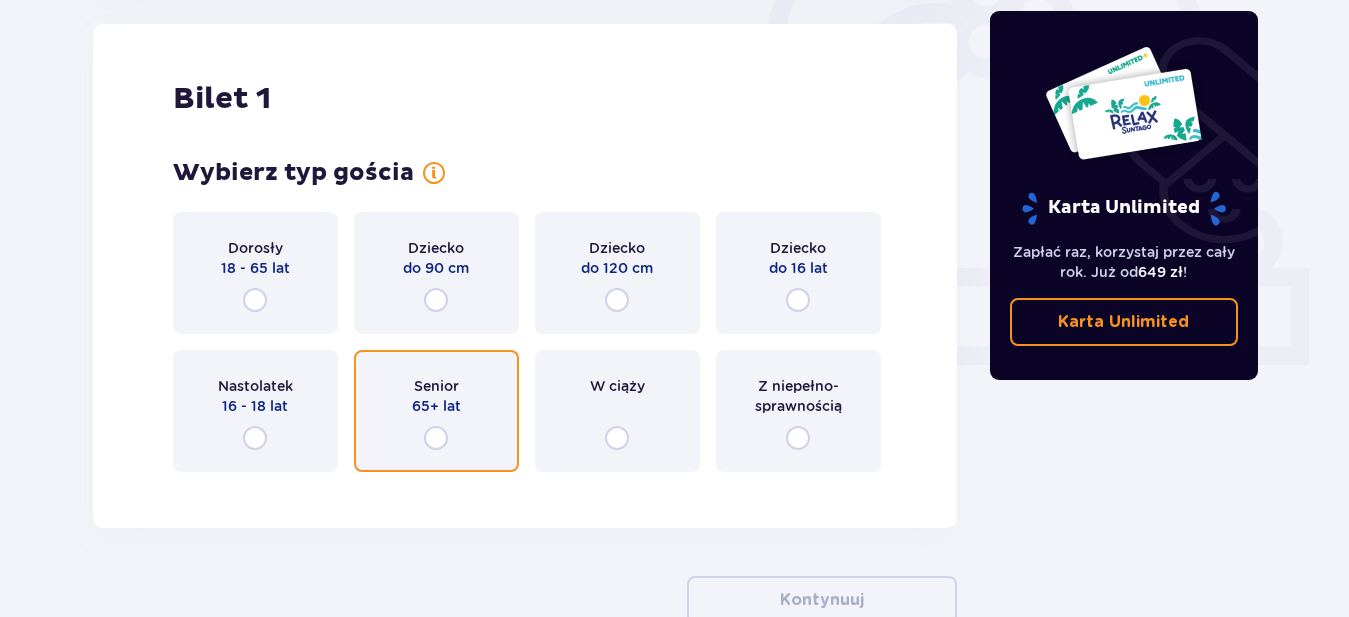 click at bounding box center (436, 438) 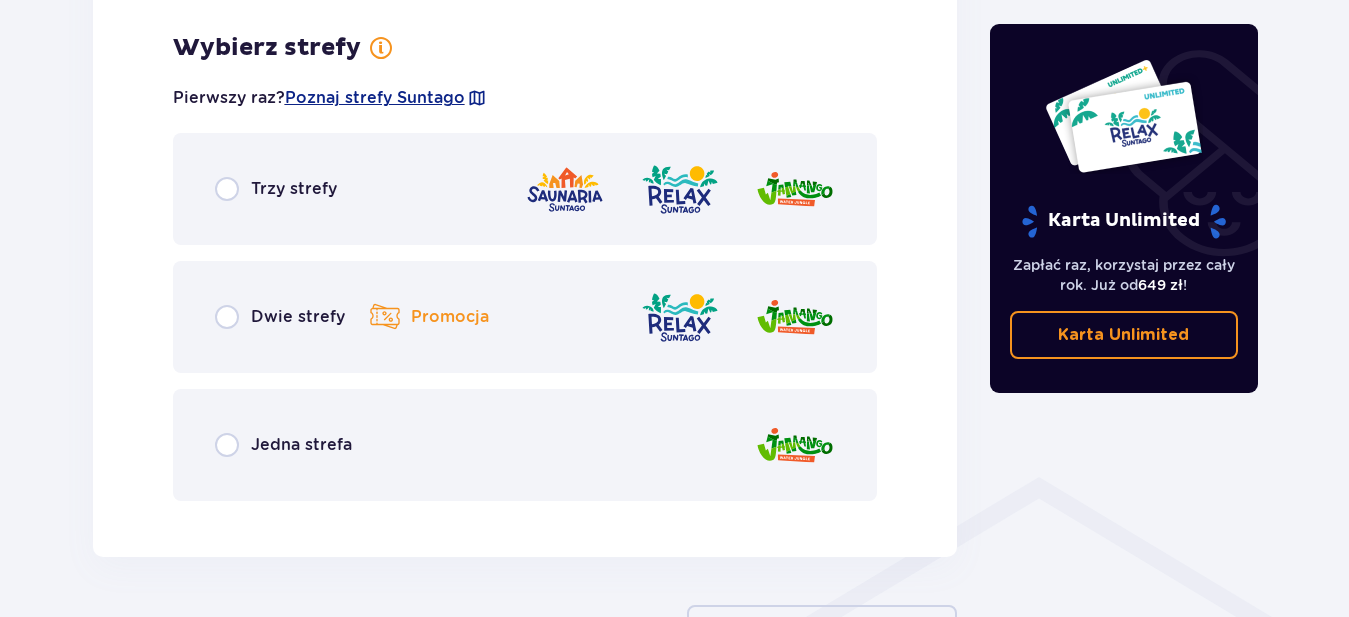 scroll, scrollTop: 1156, scrollLeft: 0, axis: vertical 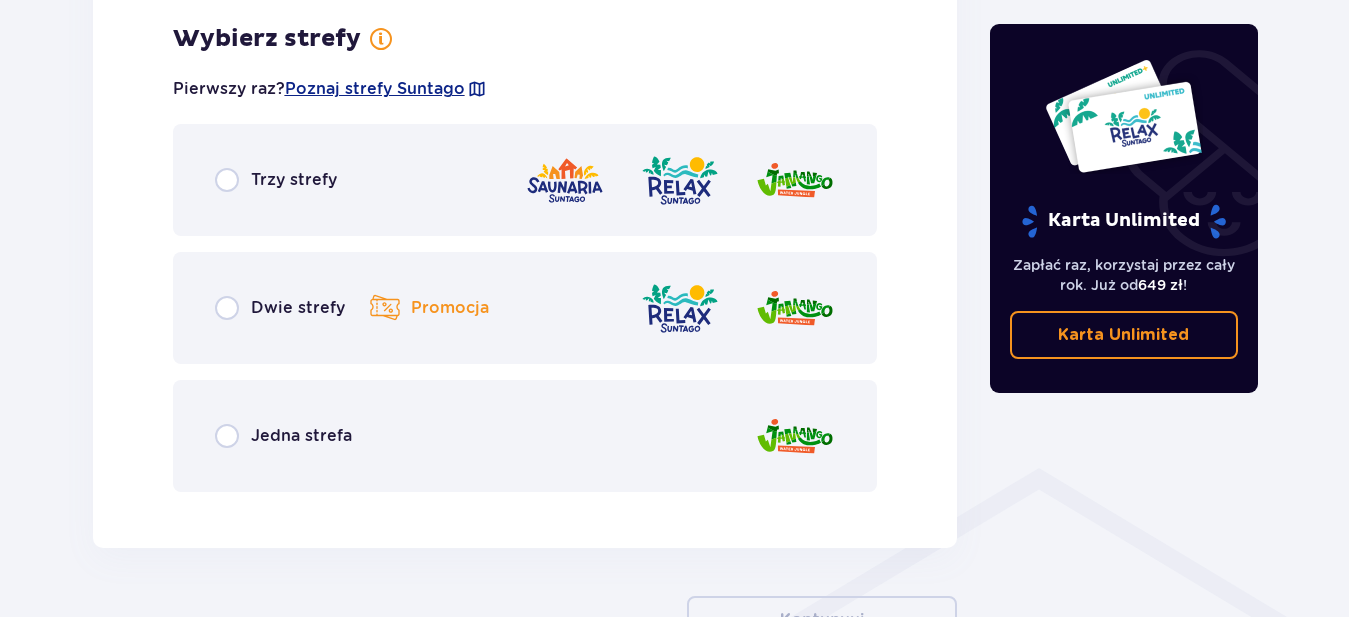 click on "Trzy strefy" at bounding box center [294, 180] 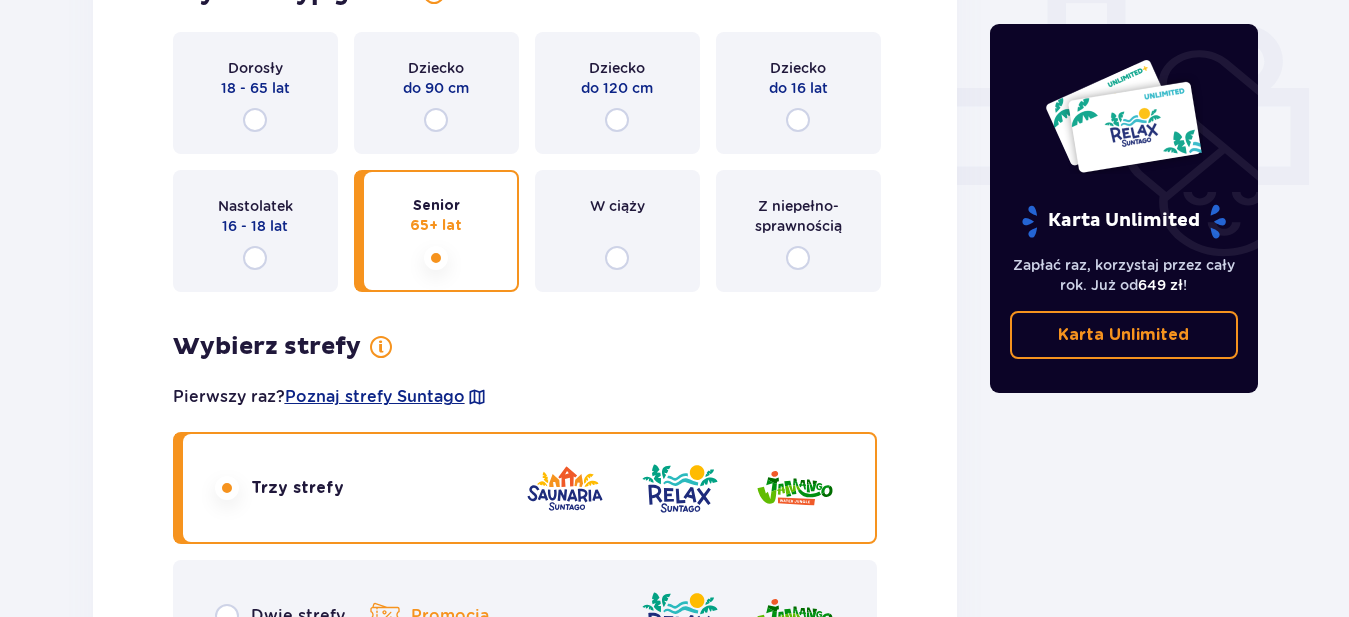 scroll, scrollTop: 1120, scrollLeft: 0, axis: vertical 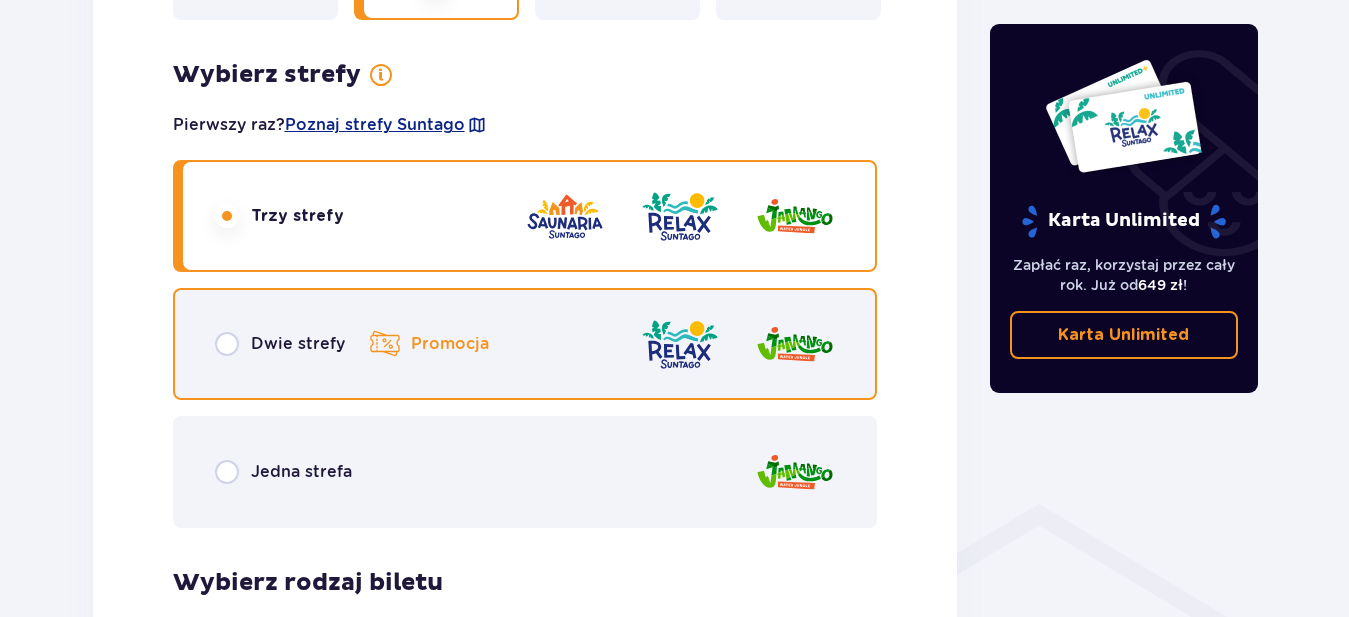 click at bounding box center [227, 344] 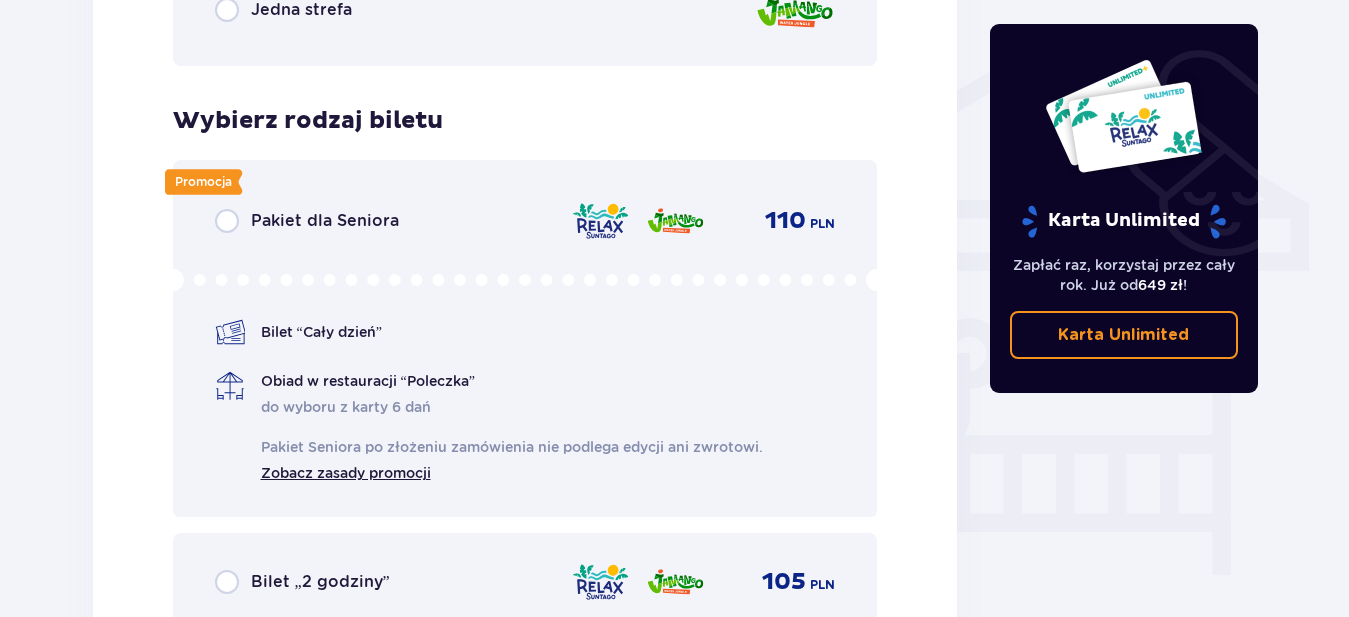 scroll, scrollTop: 1664, scrollLeft: 0, axis: vertical 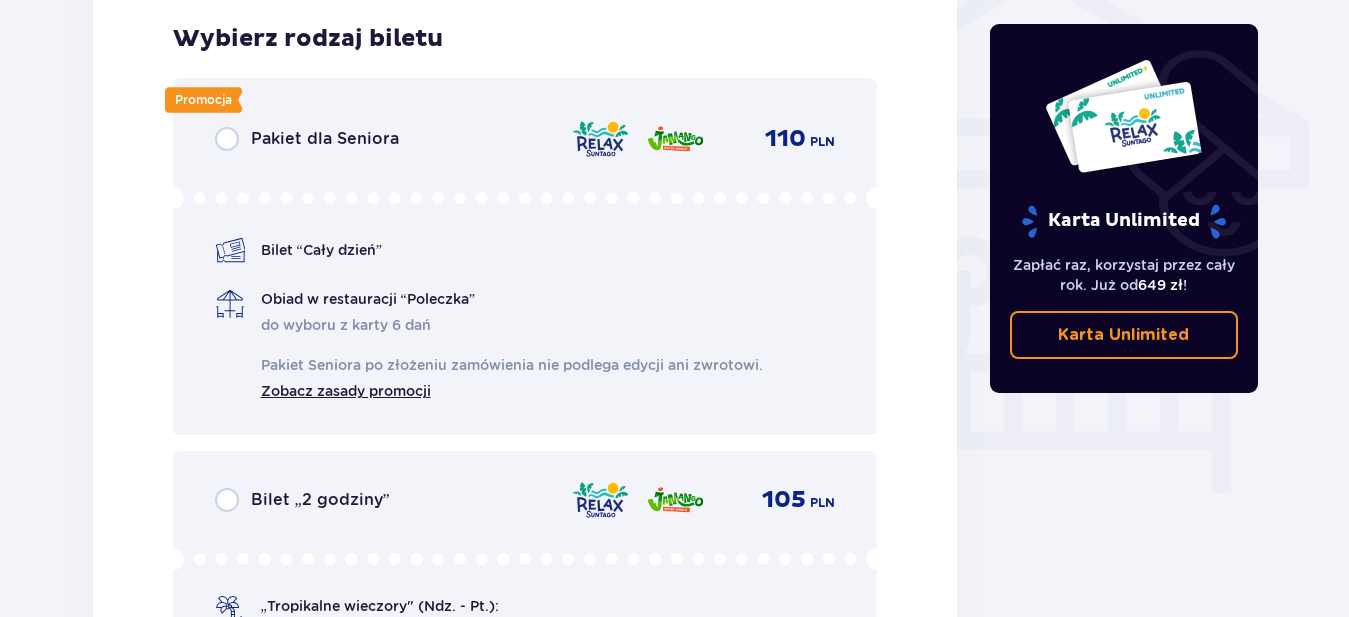 click on "Pakiet dla Seniora" at bounding box center (325, 139) 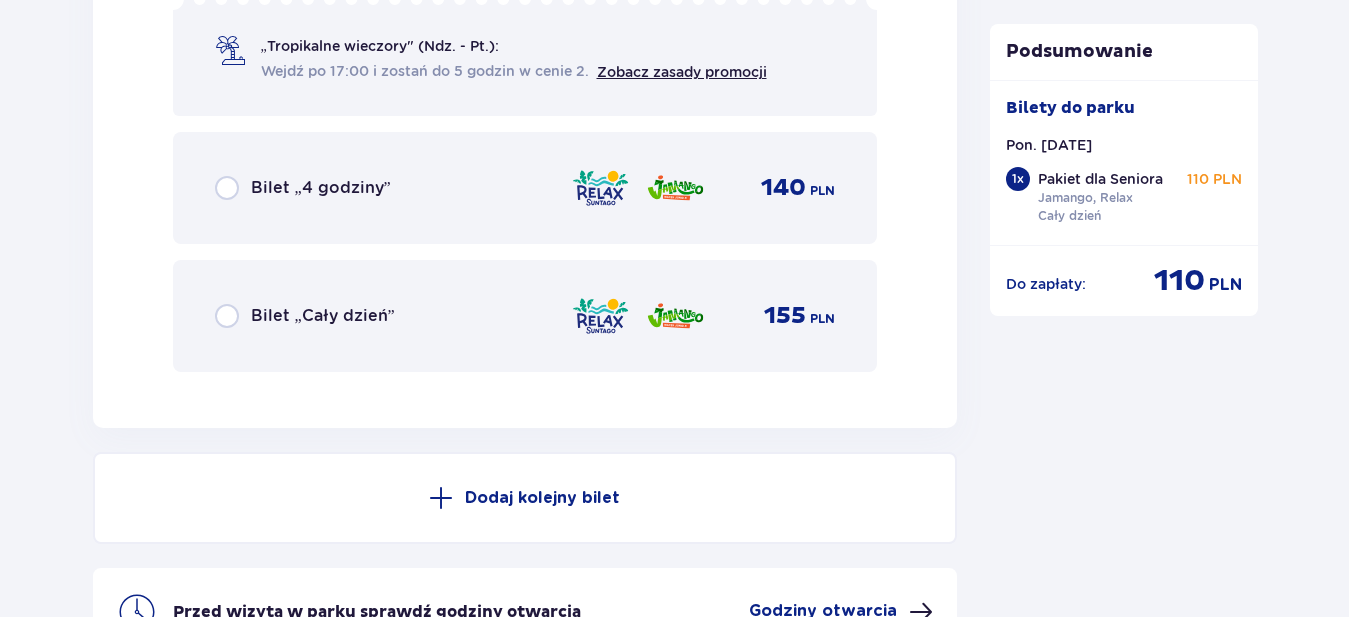 scroll, scrollTop: 1639, scrollLeft: 0, axis: vertical 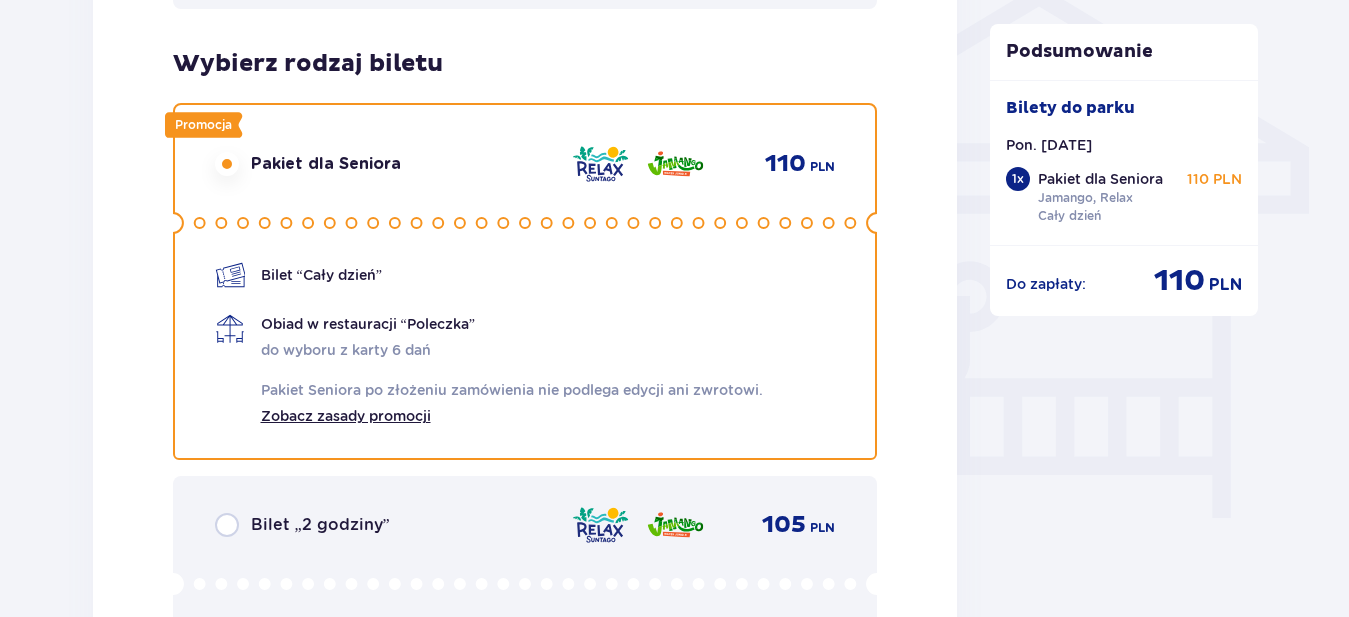 click on "do wyboru z karty 6 dań Pakiet Seniora po złożeniu zamówienia nie podlega edycji ani zwrotowi. Zobacz zasady promocji" at bounding box center [512, 383] 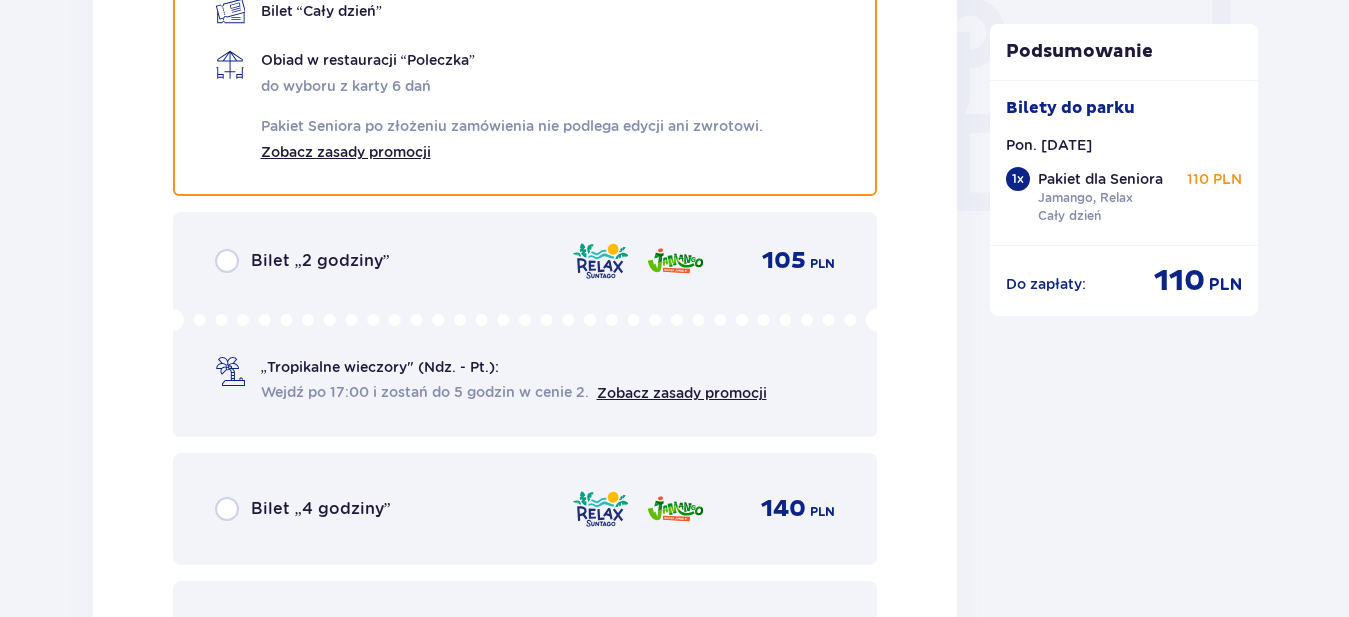 scroll, scrollTop: 1911, scrollLeft: 0, axis: vertical 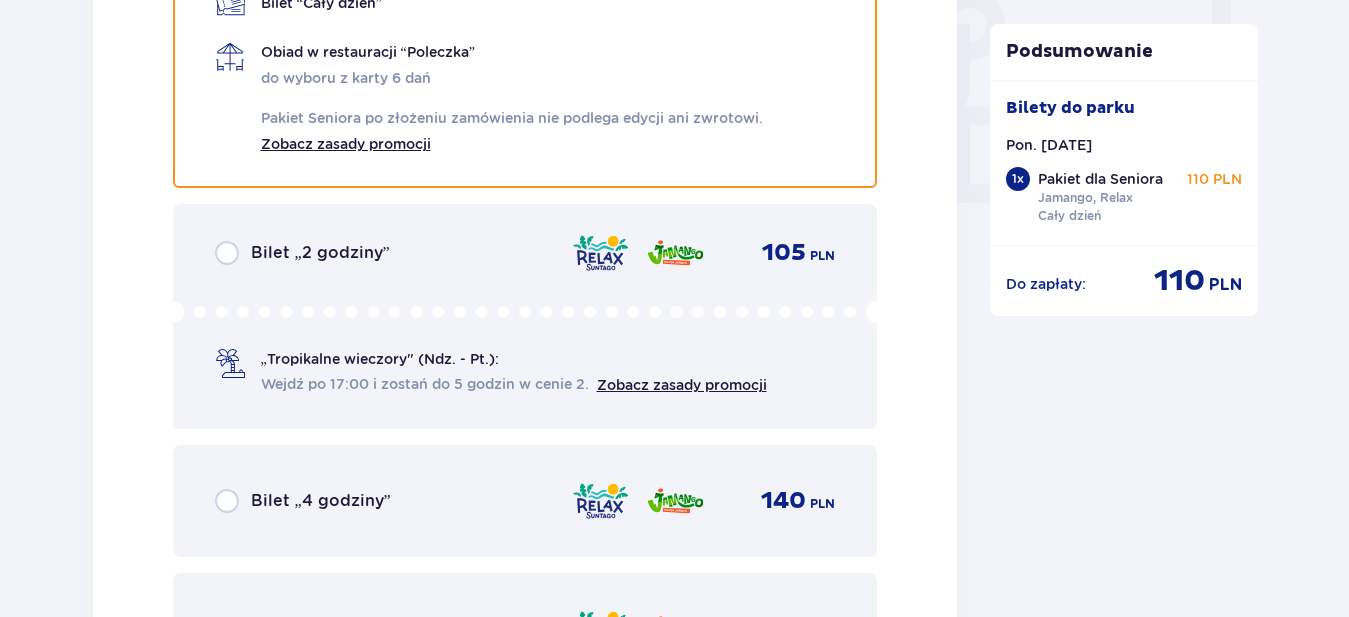 click on "do wyboru z karty 6 dań Pakiet Seniora po złożeniu zamówienia nie podlega edycji ani zwrotowi. Zobacz zasady promocji" at bounding box center [512, 111] 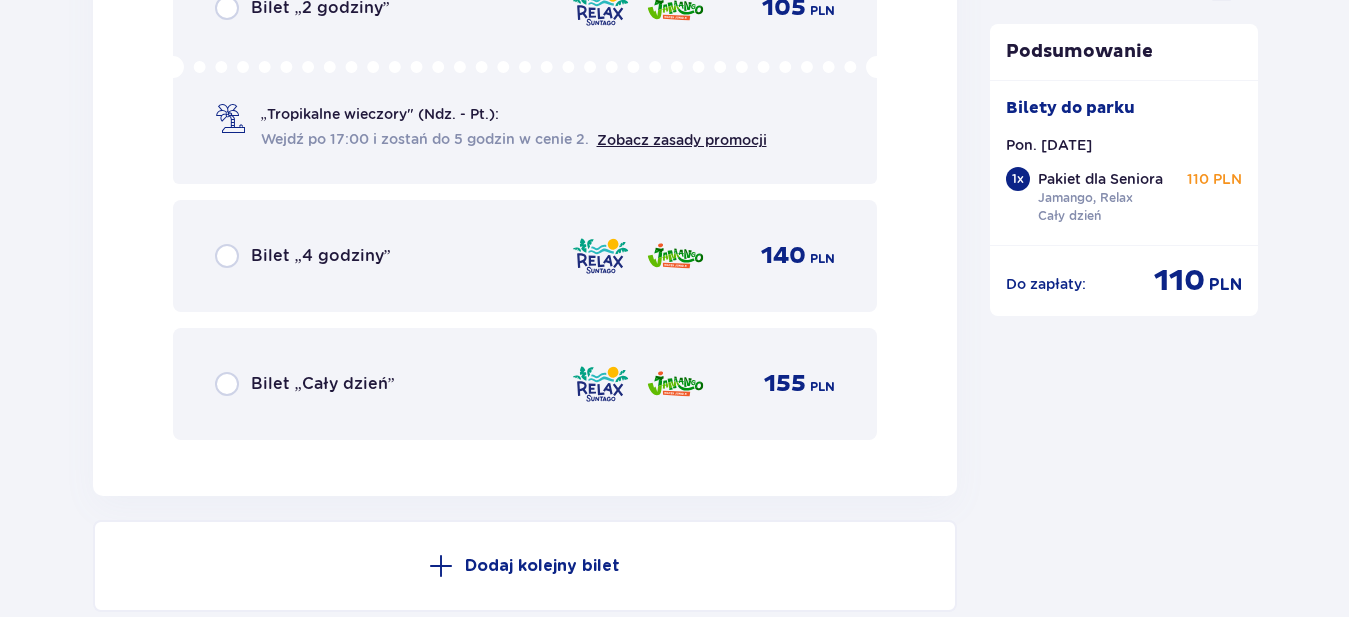 scroll, scrollTop: 2455, scrollLeft: 0, axis: vertical 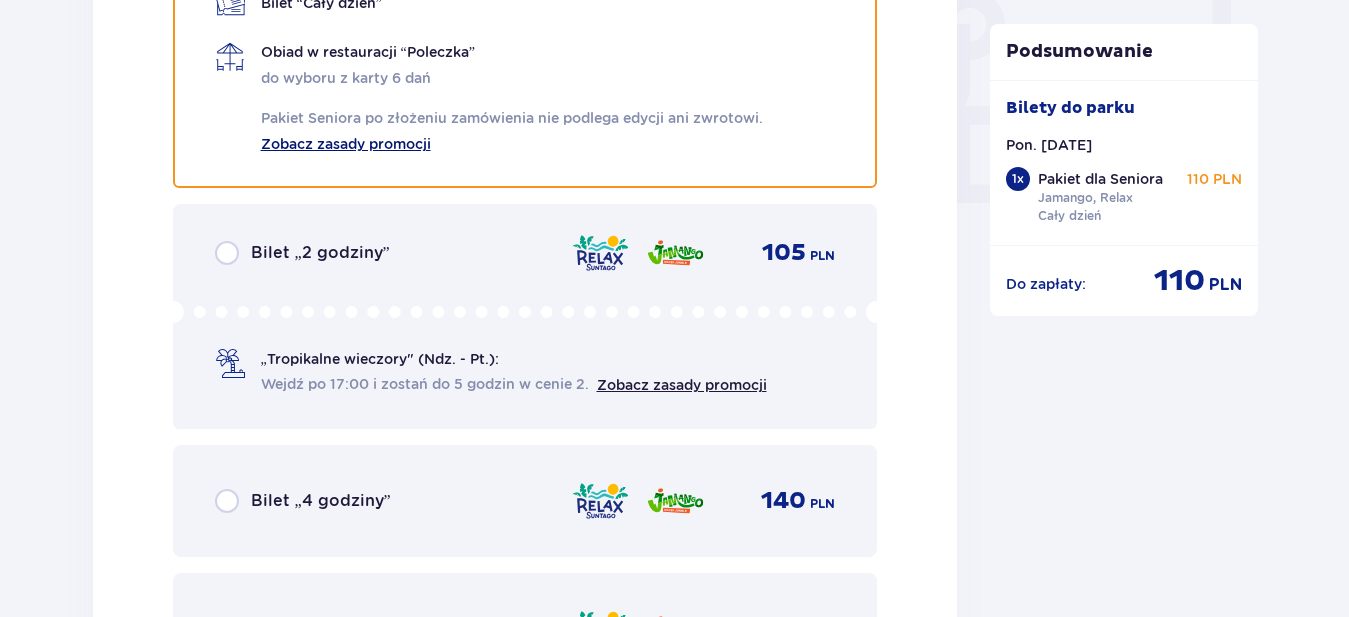 click on "Zobacz zasady promocji" at bounding box center [346, 142] 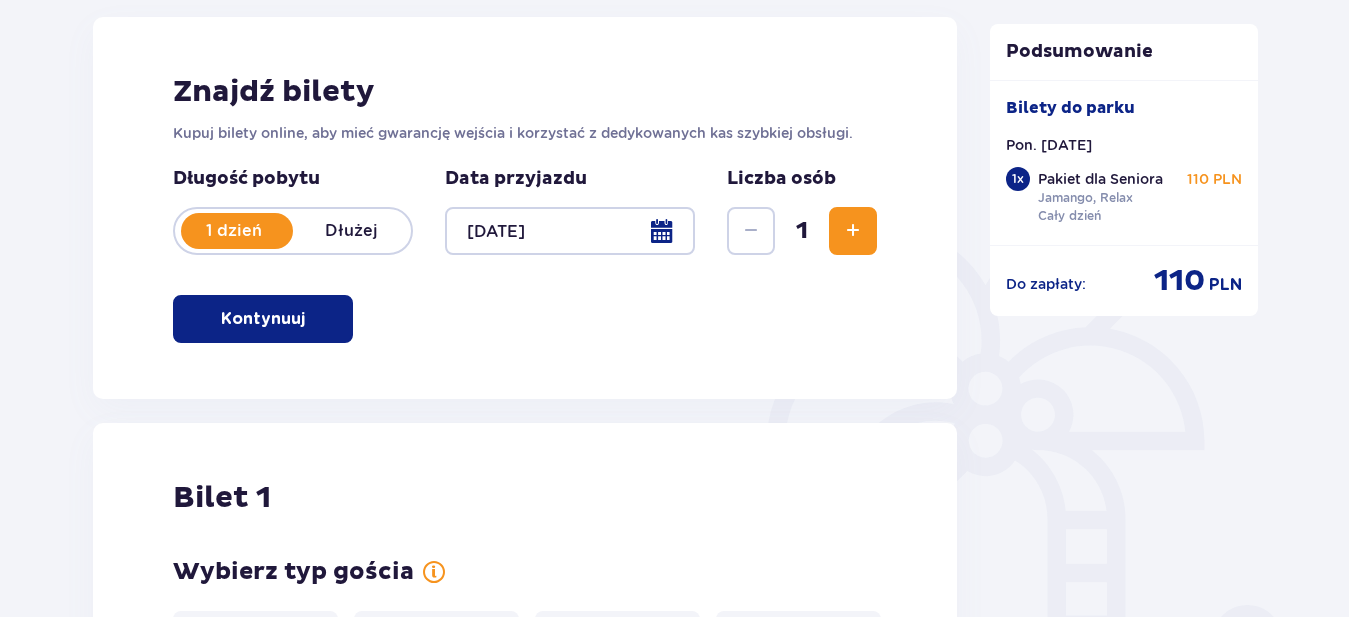 scroll, scrollTop: 0, scrollLeft: 0, axis: both 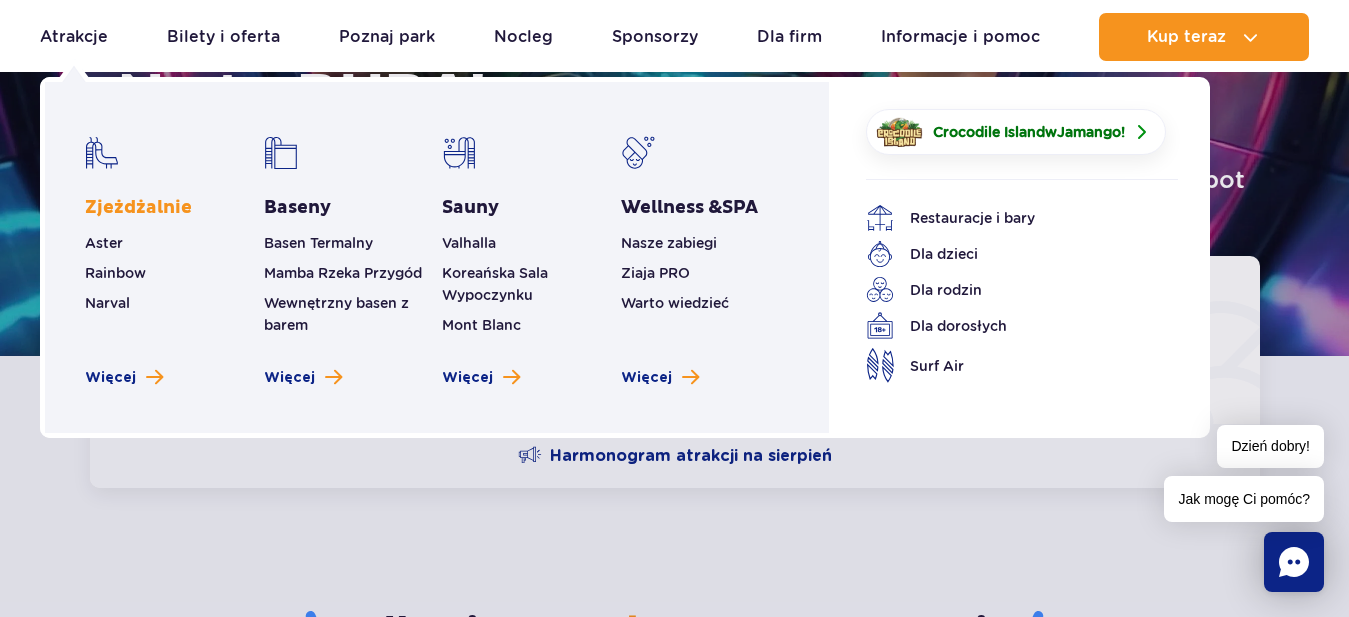 click on "Zjeżdżalnie" at bounding box center [138, 208] 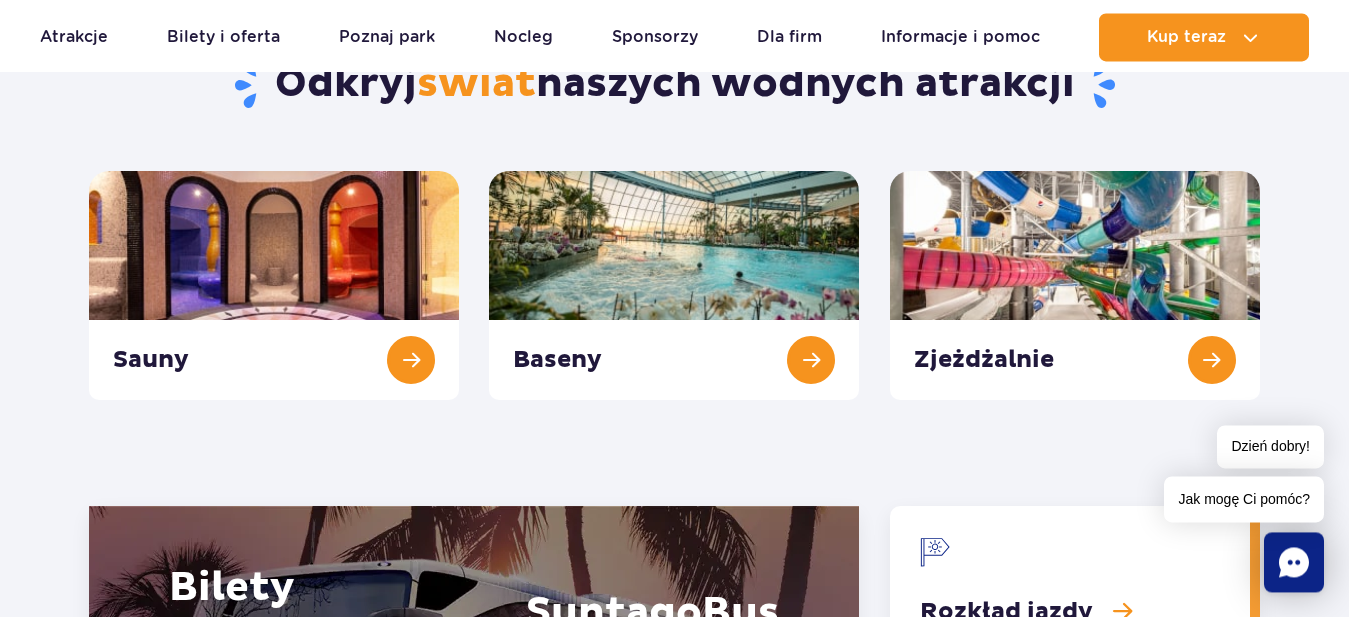 scroll, scrollTop: 2176, scrollLeft: 0, axis: vertical 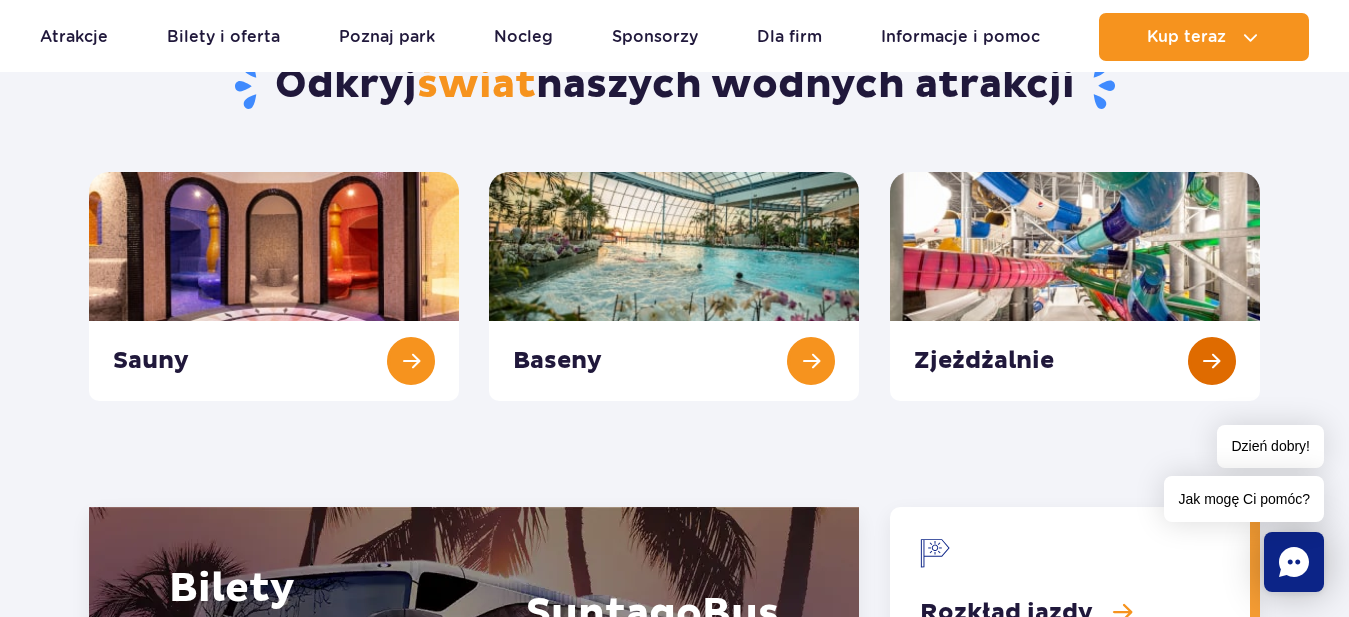 click at bounding box center (1075, 286) 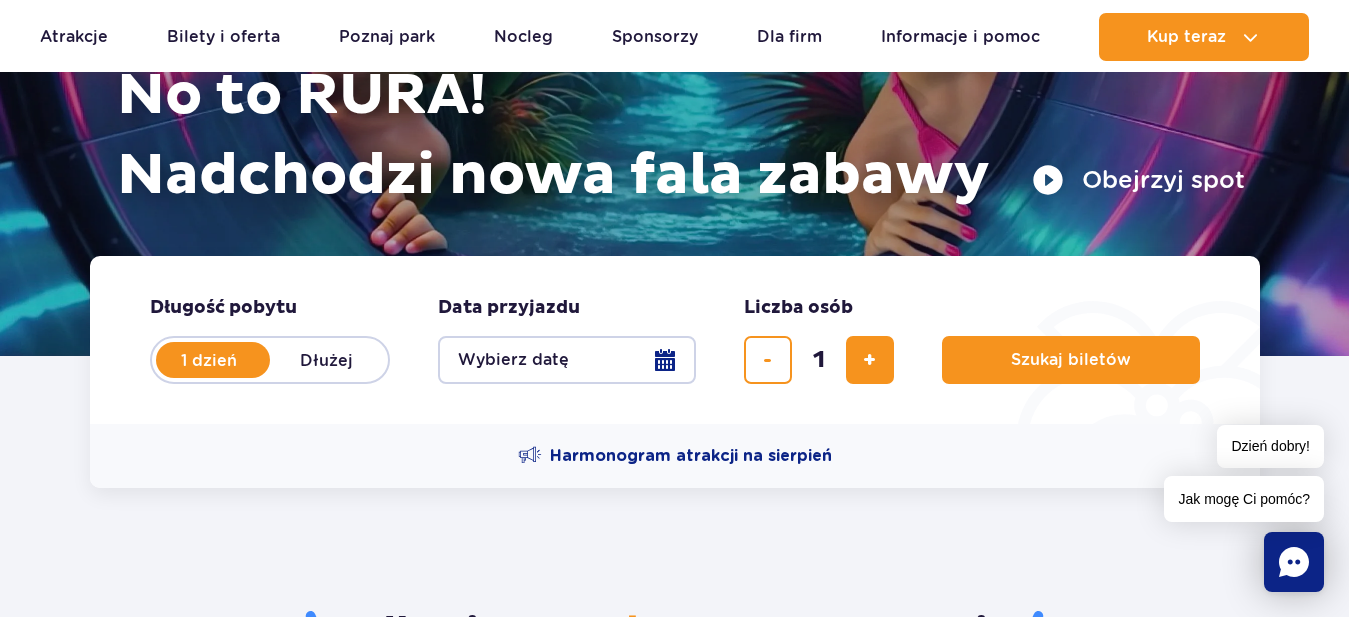 scroll, scrollTop: 0, scrollLeft: 0, axis: both 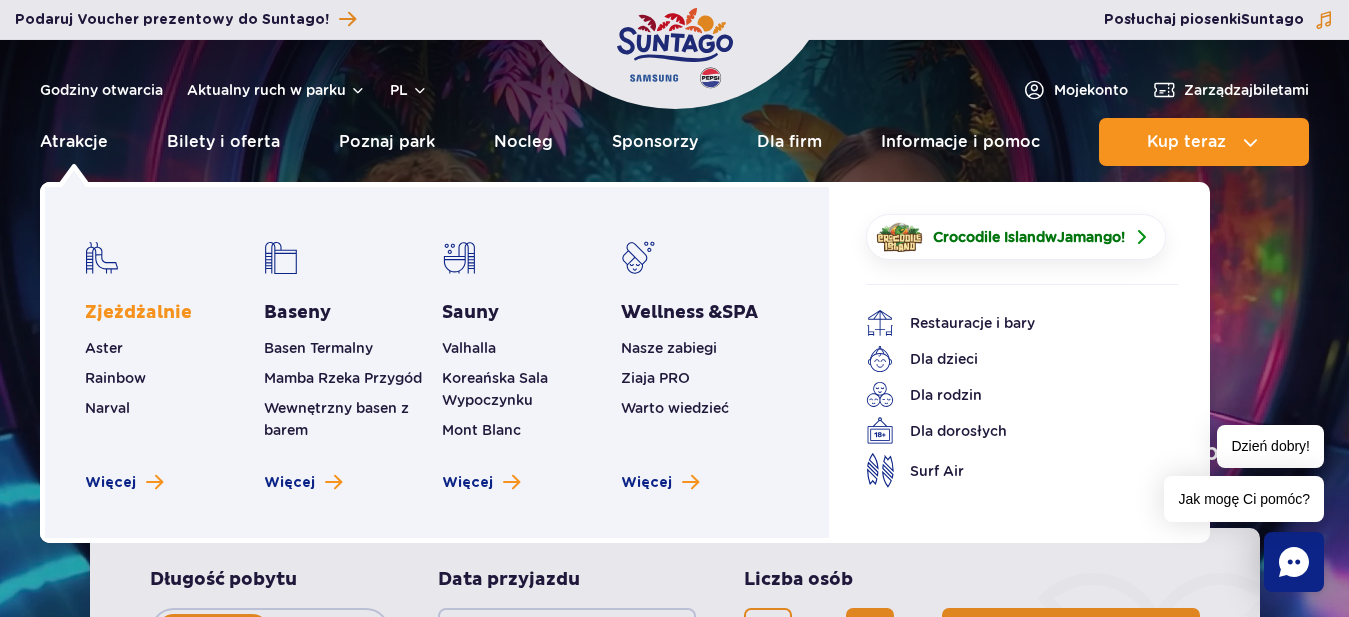 click on "Zjeżdżalnie" at bounding box center [138, 313] 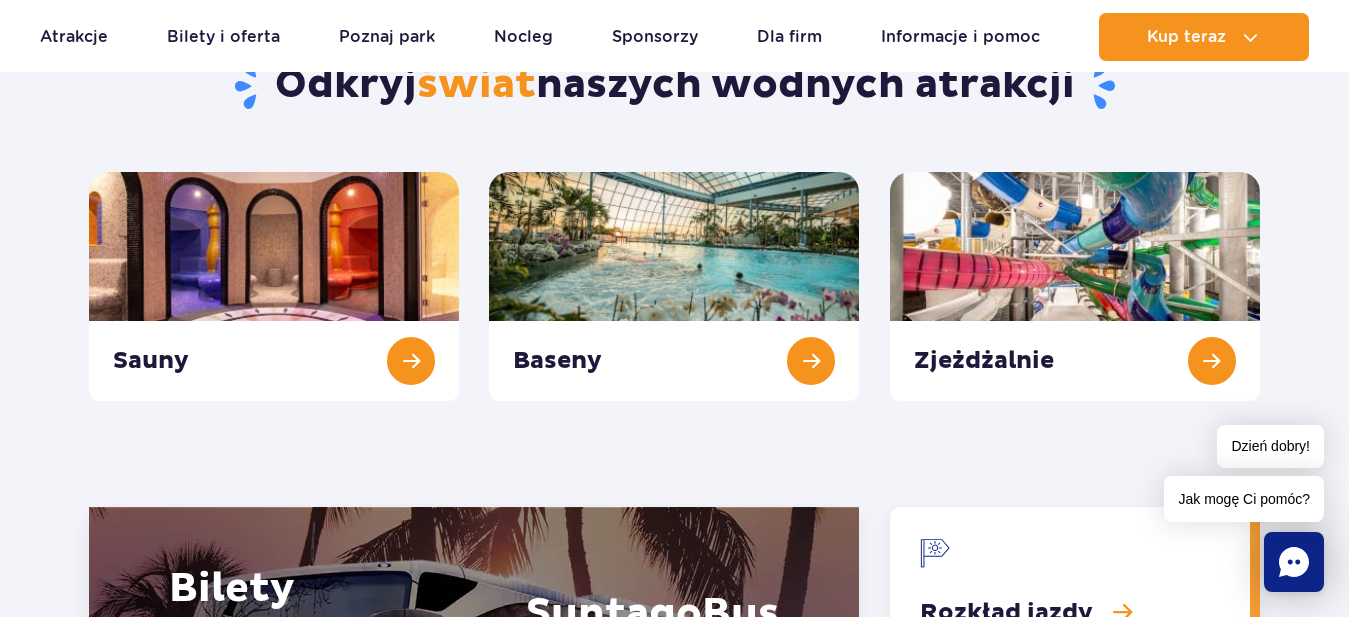 scroll, scrollTop: 1904, scrollLeft: 0, axis: vertical 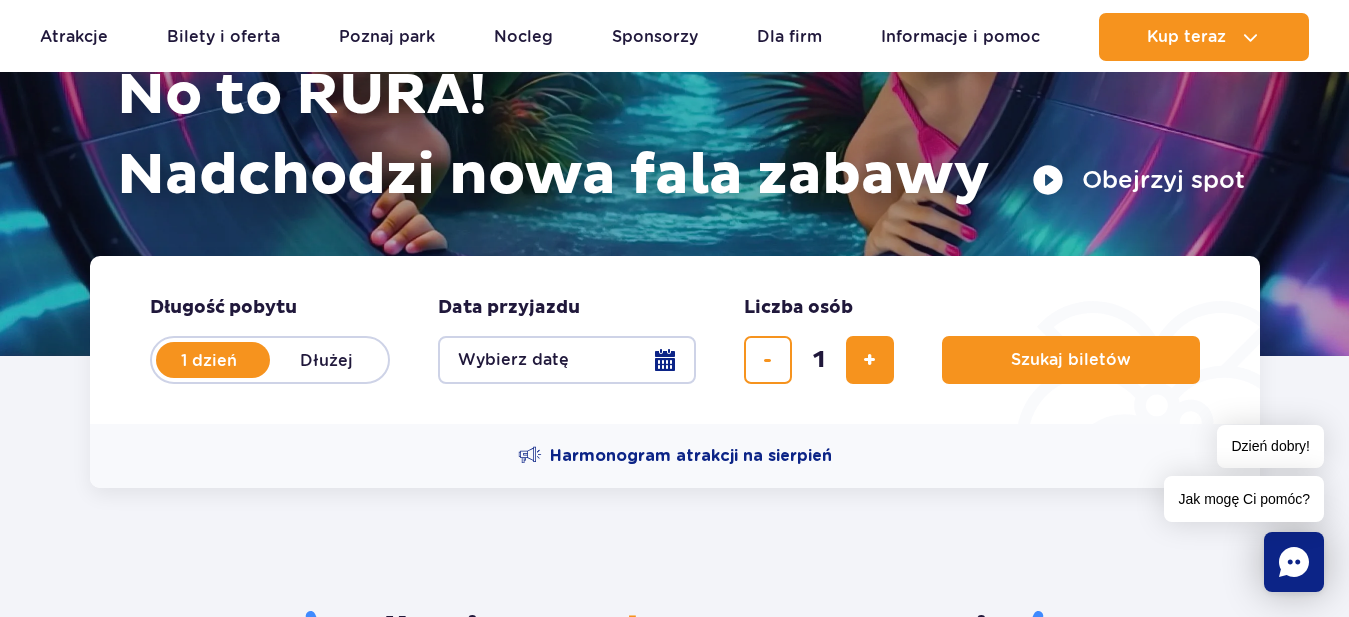 click on "Obejrzyj spot" at bounding box center (1138, 180) 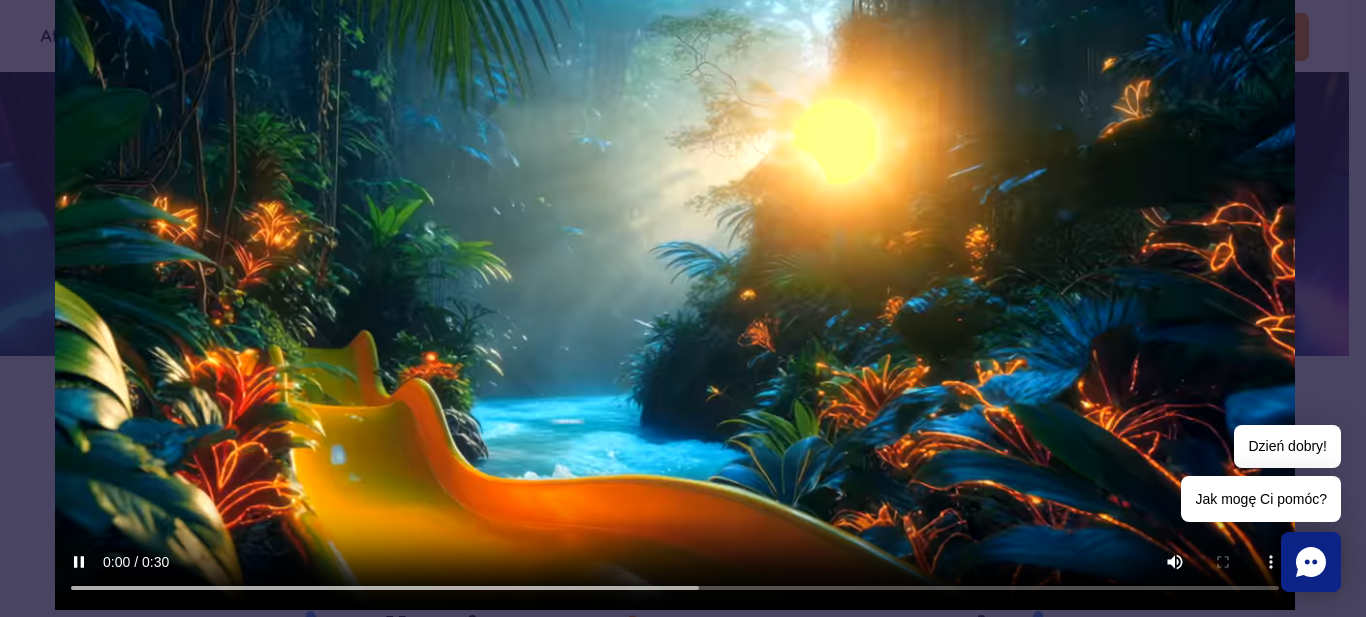 scroll, scrollTop: 240, scrollLeft: 0, axis: vertical 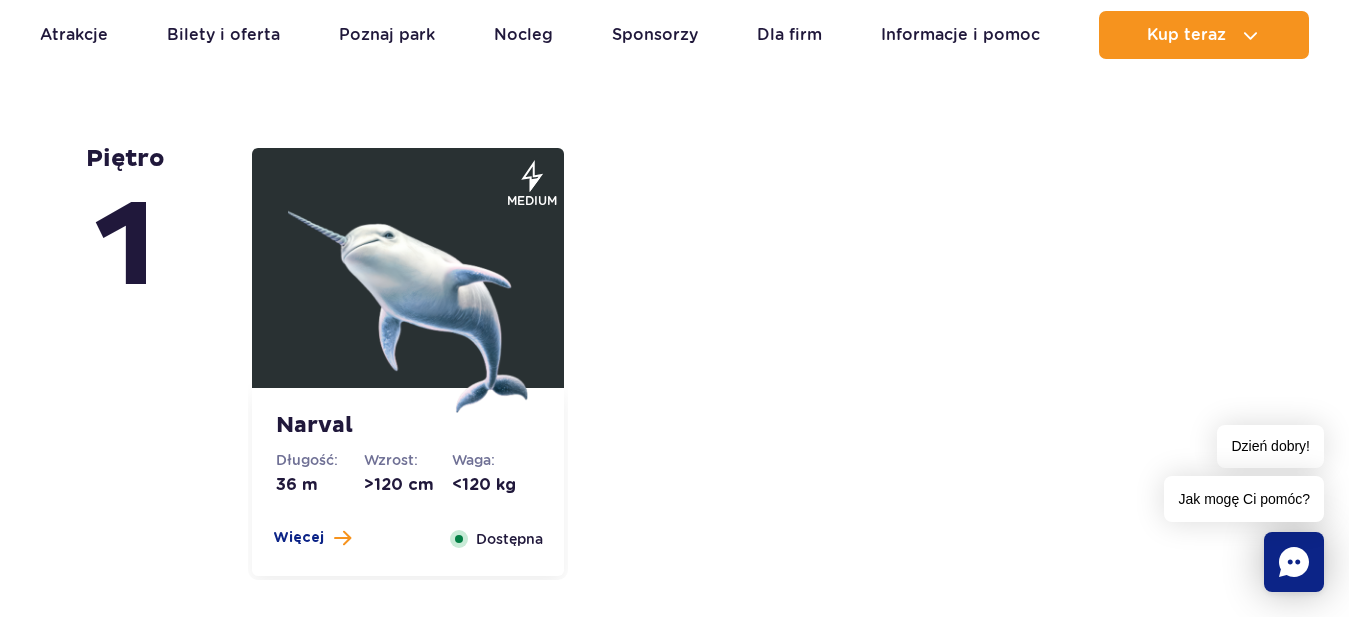 click at bounding box center [408, 293] 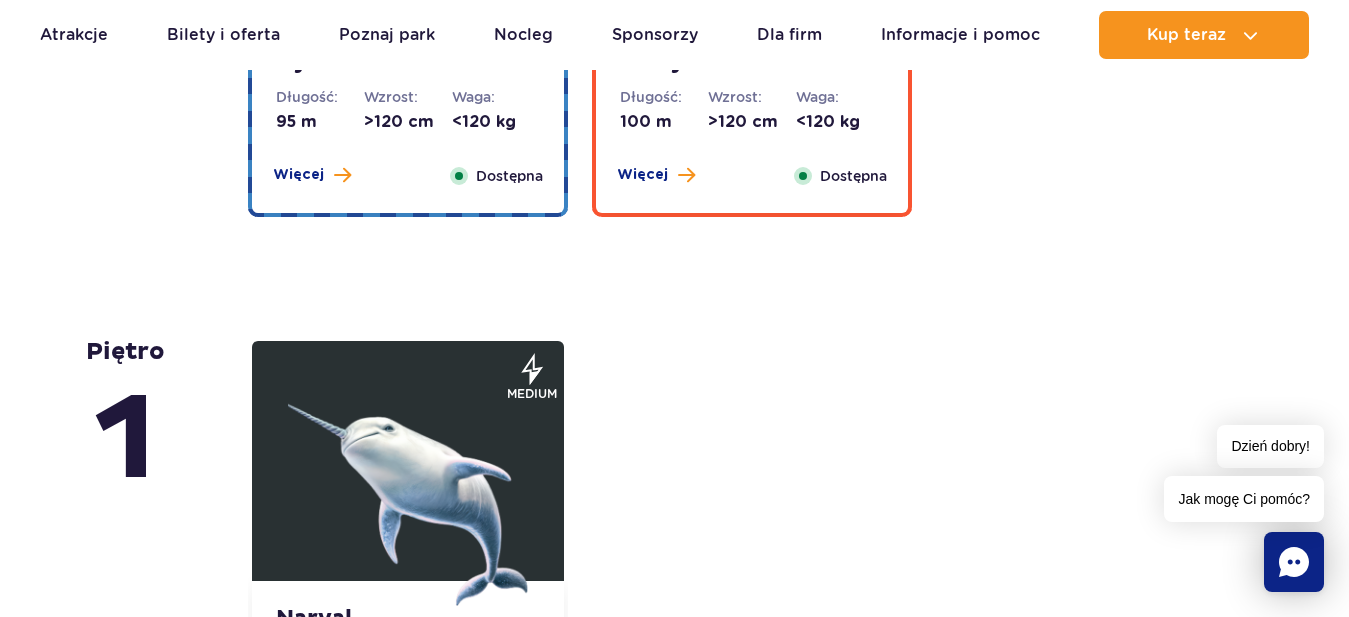 scroll, scrollTop: 4041, scrollLeft: 0, axis: vertical 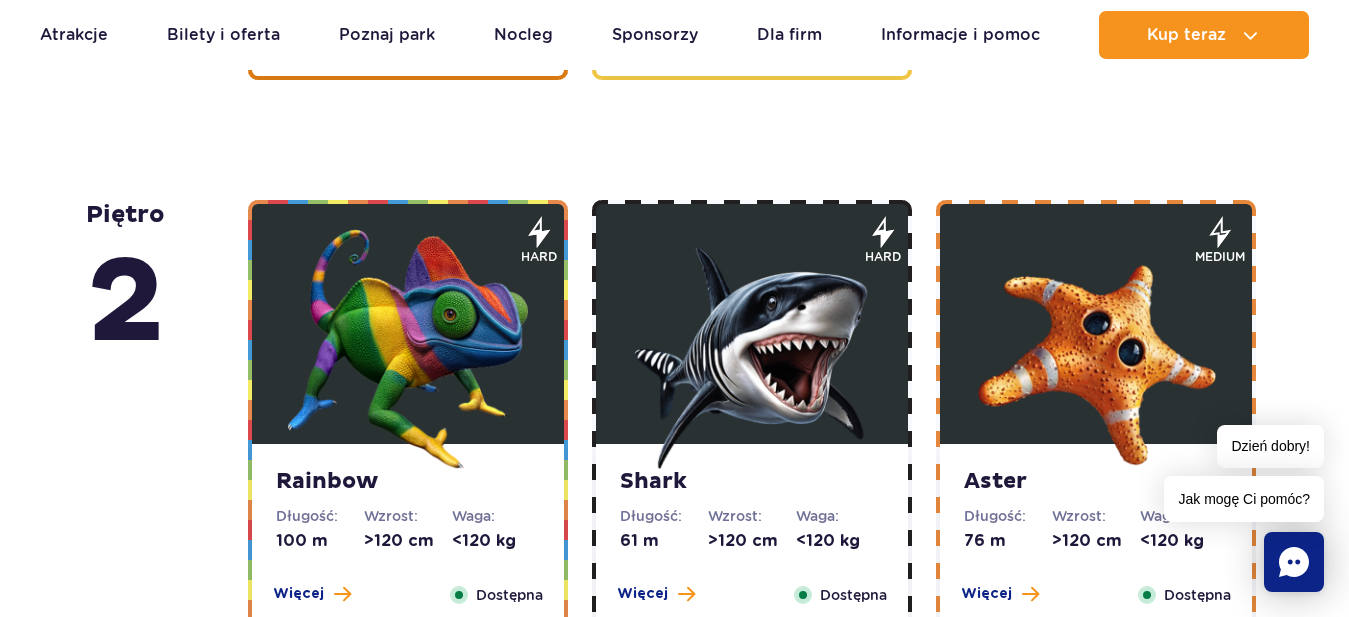 click at bounding box center (1096, 349) 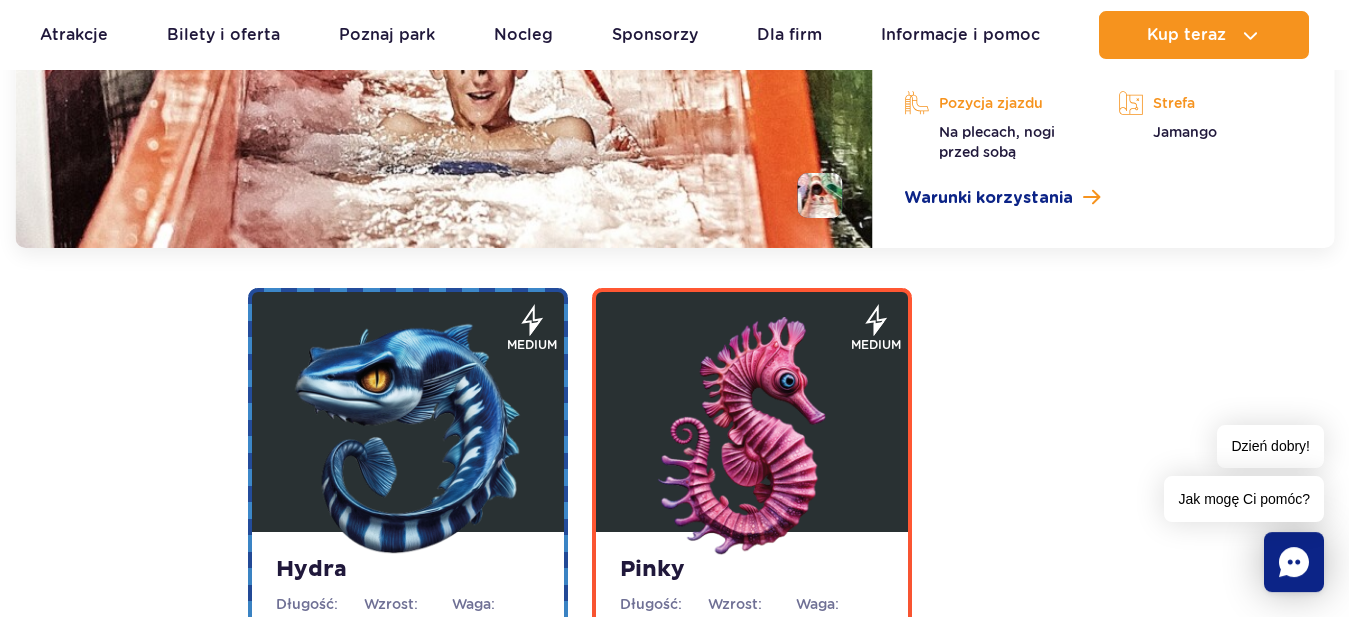 scroll, scrollTop: 4369, scrollLeft: 0, axis: vertical 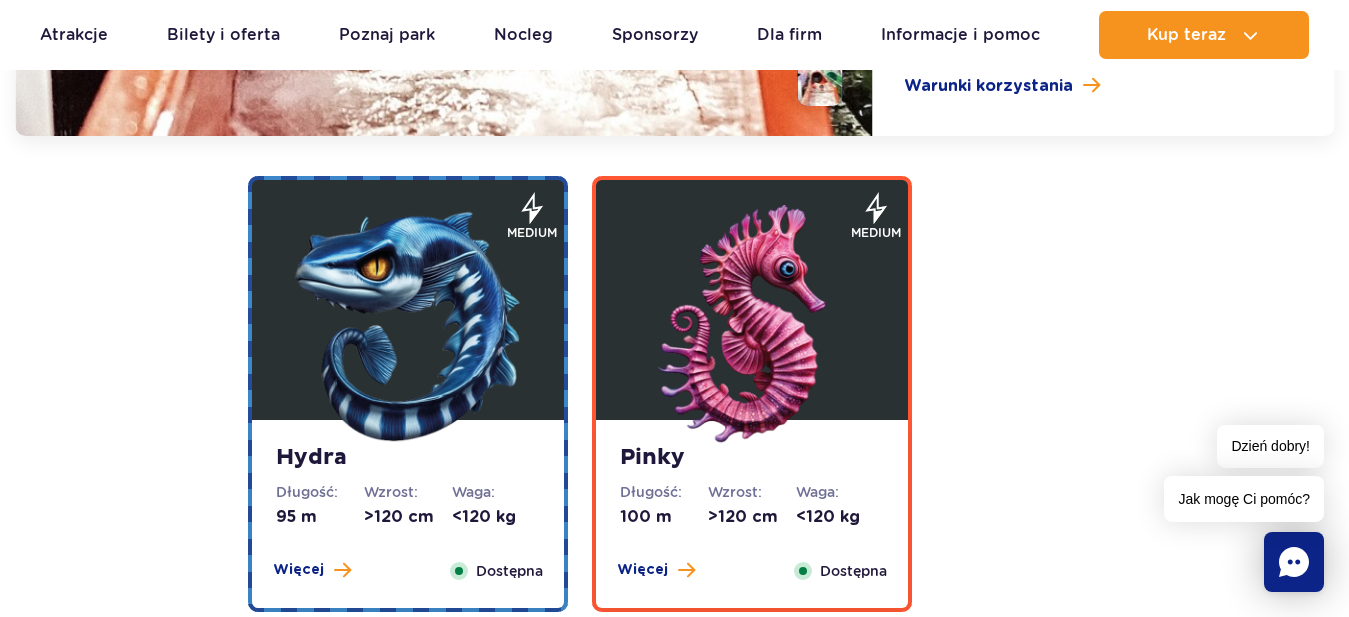 click at bounding box center (408, 325) 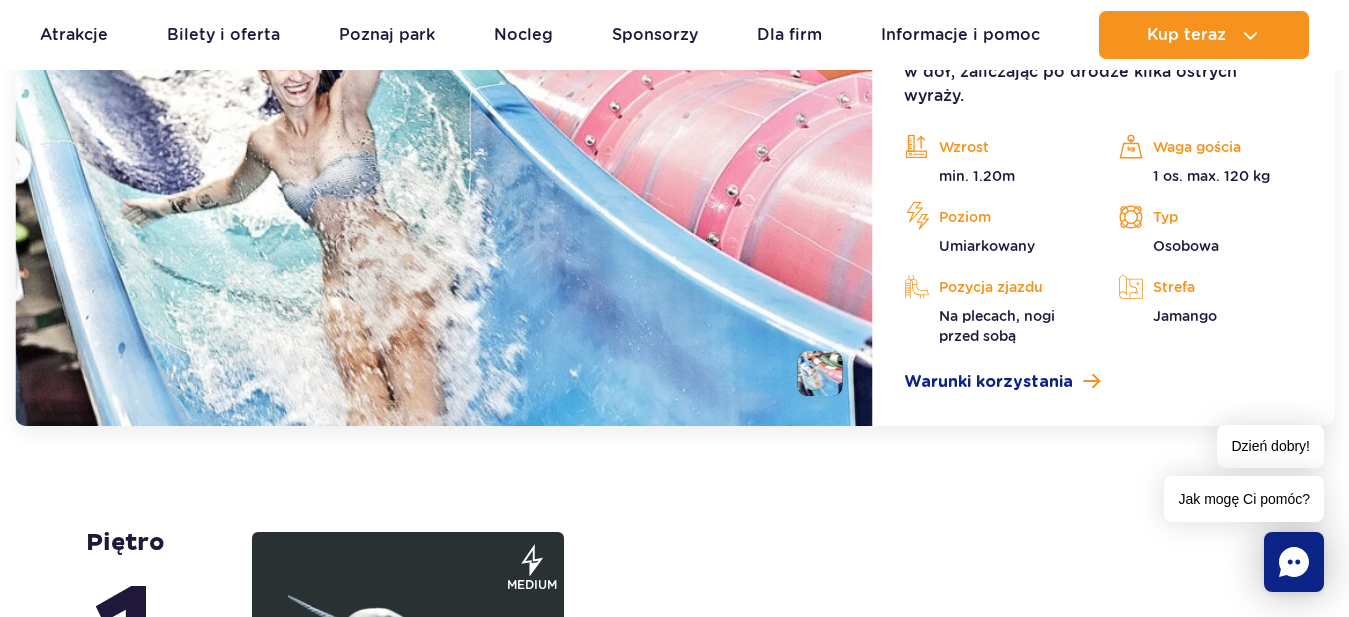 scroll, scrollTop: 4301, scrollLeft: 0, axis: vertical 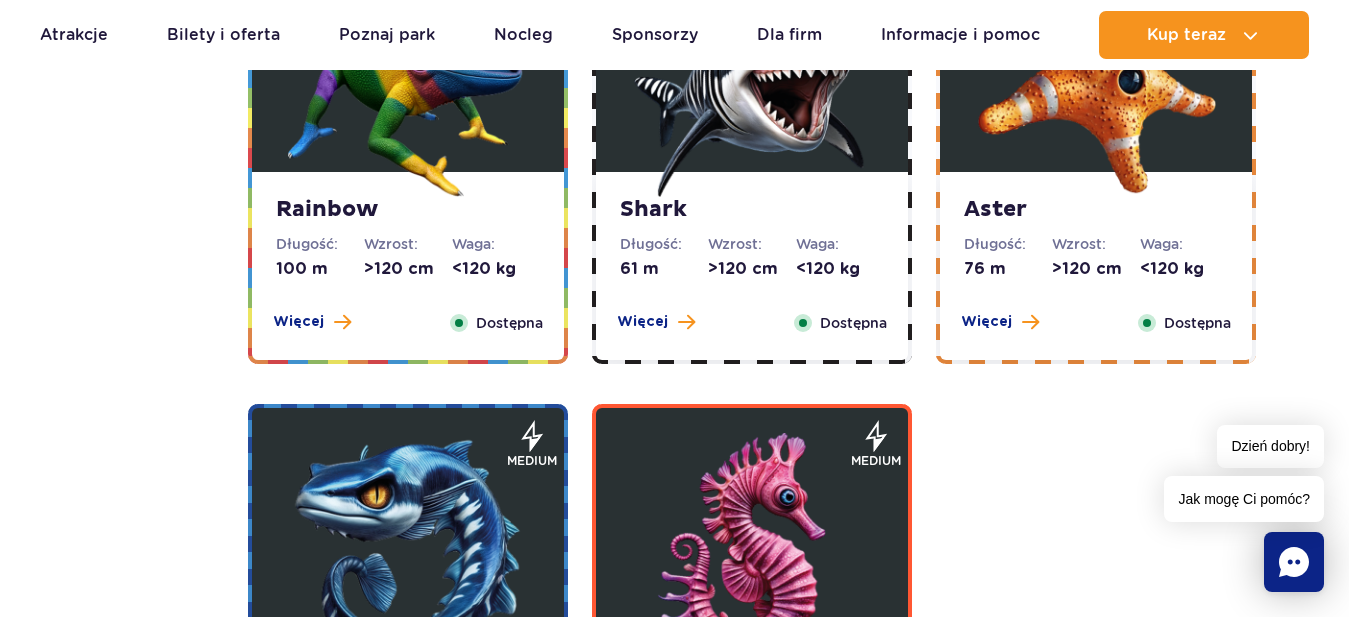 click on "Aster" at bounding box center (1096, 210) 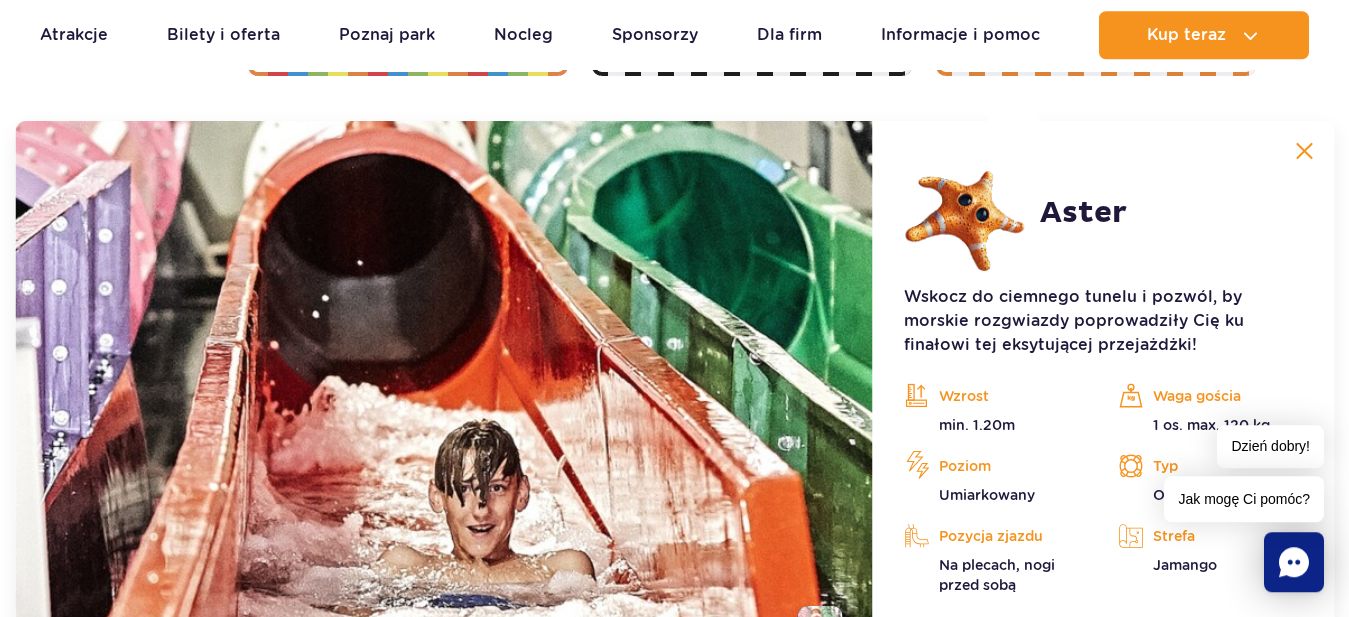 scroll, scrollTop: 3825, scrollLeft: 0, axis: vertical 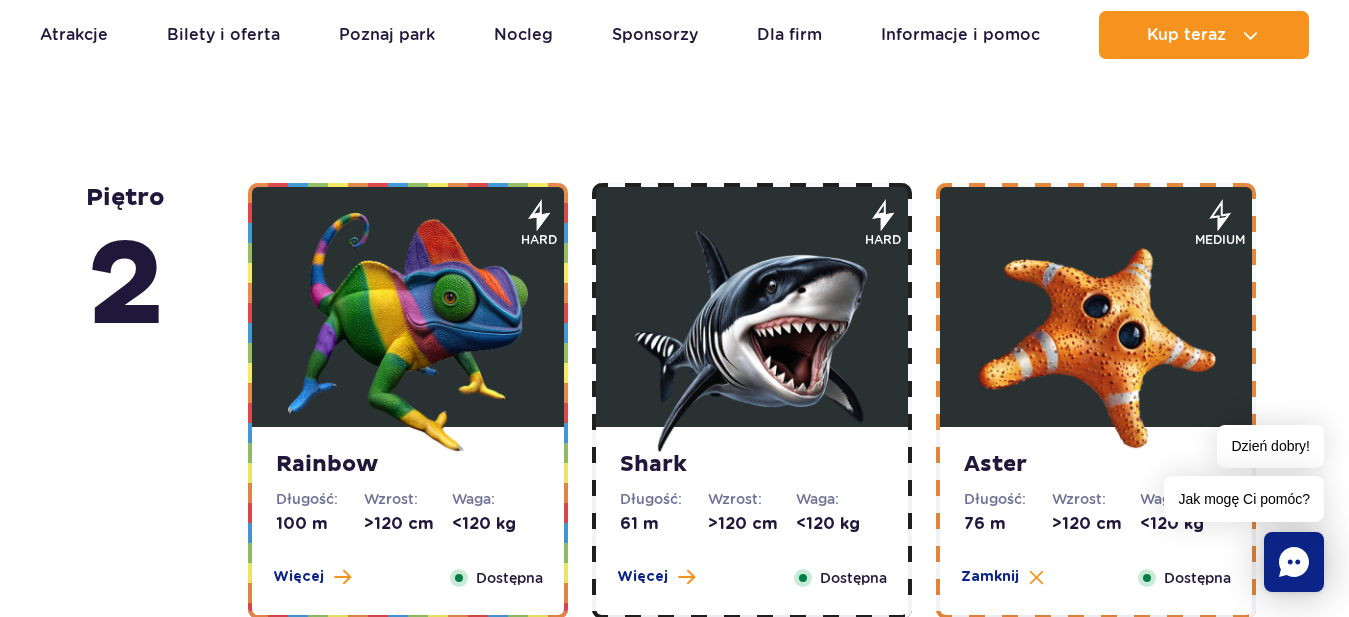 click at bounding box center [752, 332] 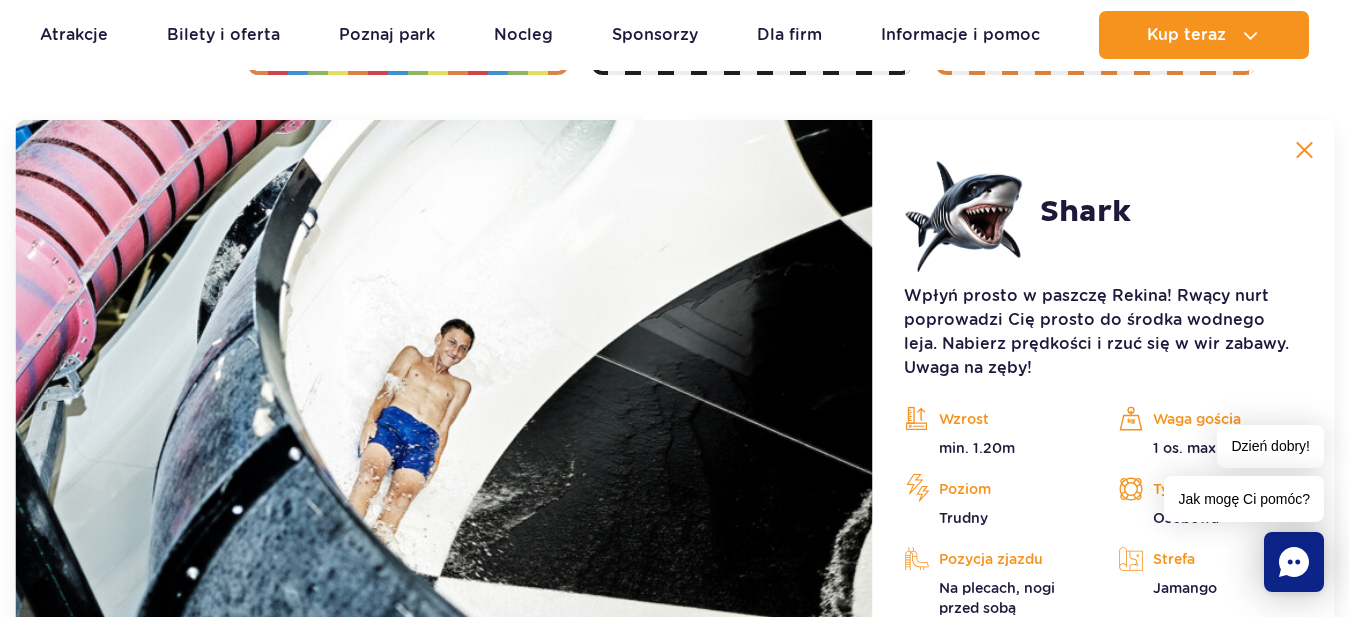 scroll, scrollTop: 3553, scrollLeft: 0, axis: vertical 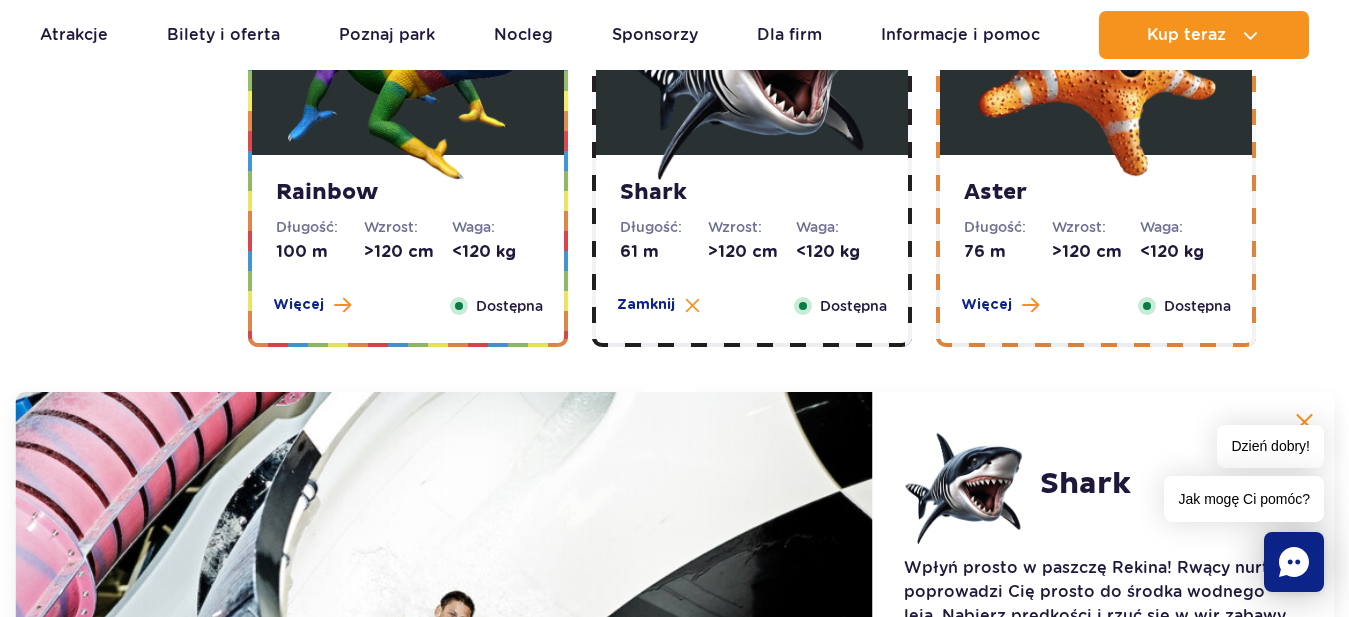 click on "Rainbow" at bounding box center (408, 193) 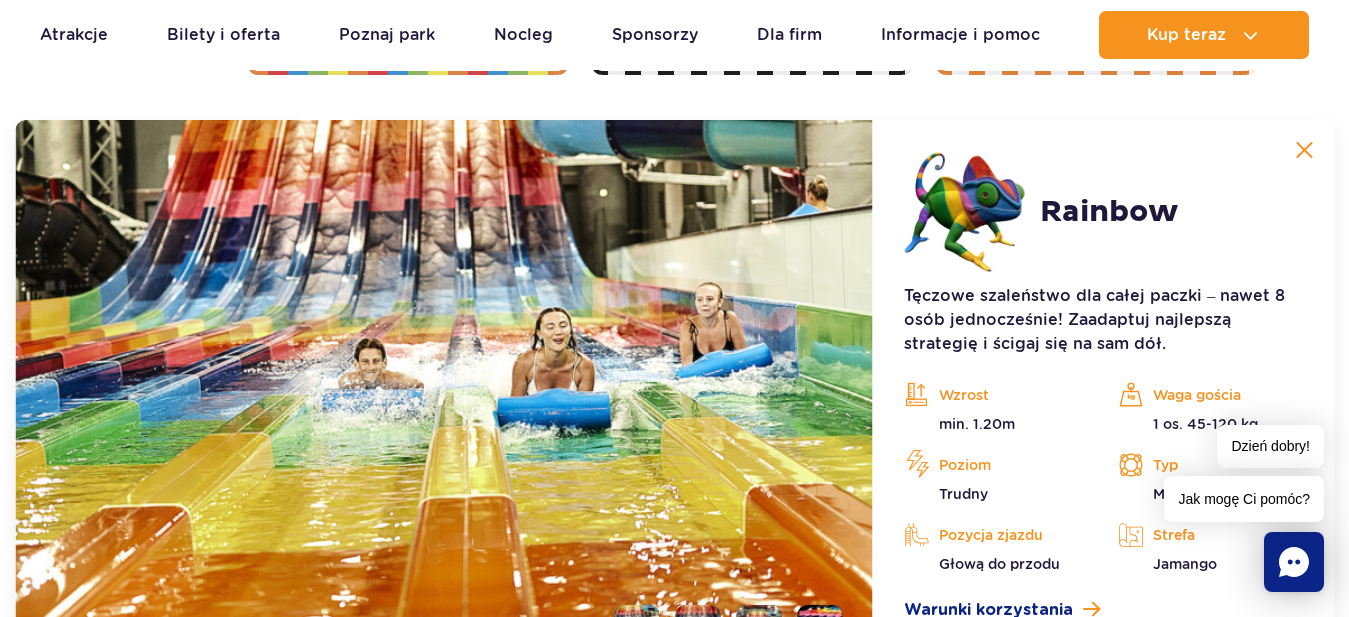 scroll, scrollTop: 4097, scrollLeft: 0, axis: vertical 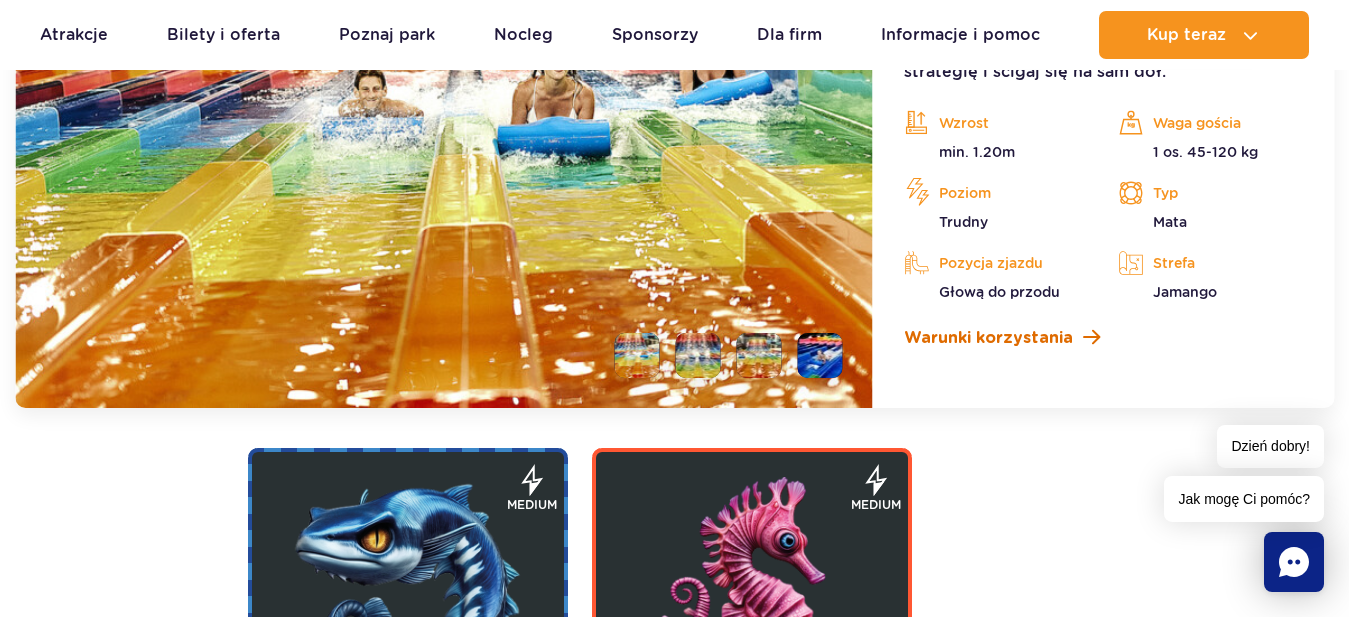 click on "Warunki korzystania" at bounding box center (988, 338) 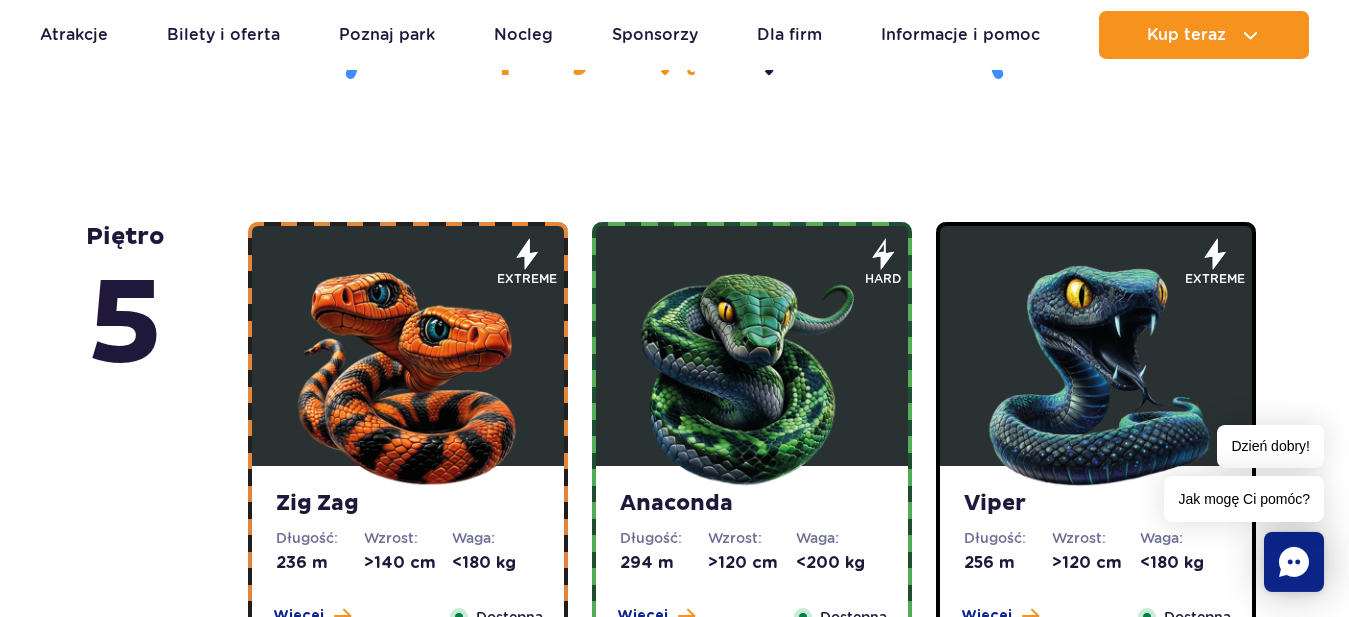 scroll, scrollTop: 1105, scrollLeft: 0, axis: vertical 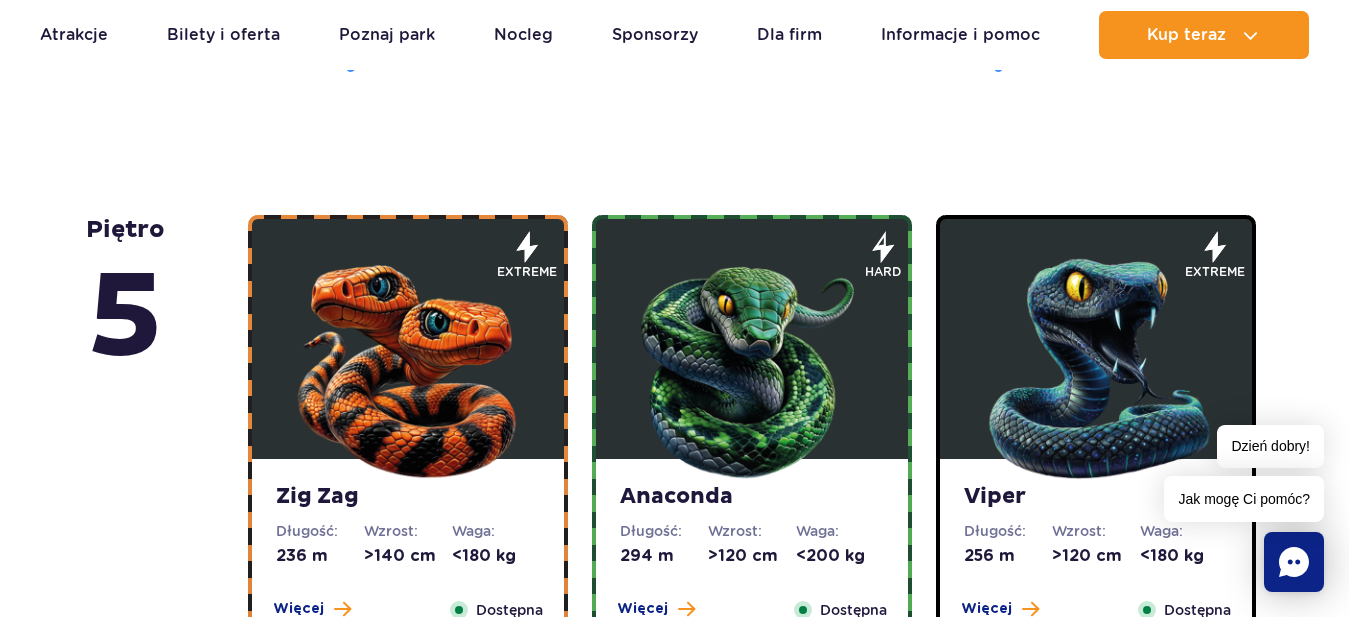 click at bounding box center (408, 364) 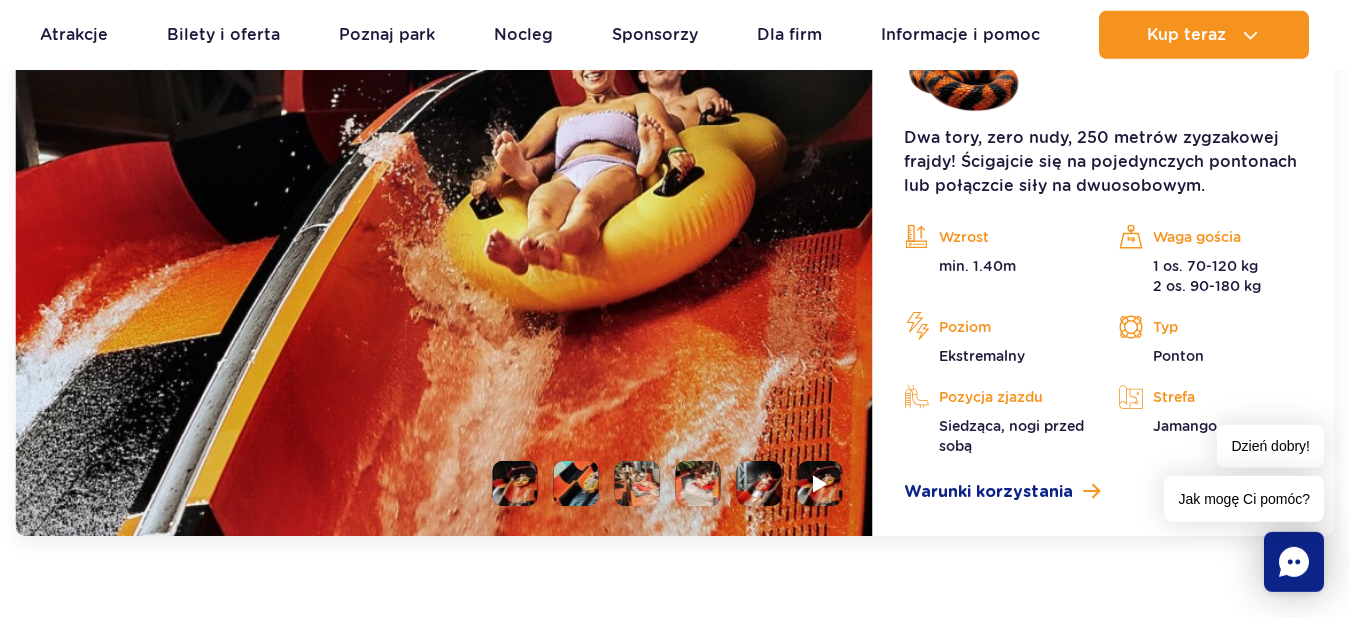 scroll, scrollTop: 1953, scrollLeft: 0, axis: vertical 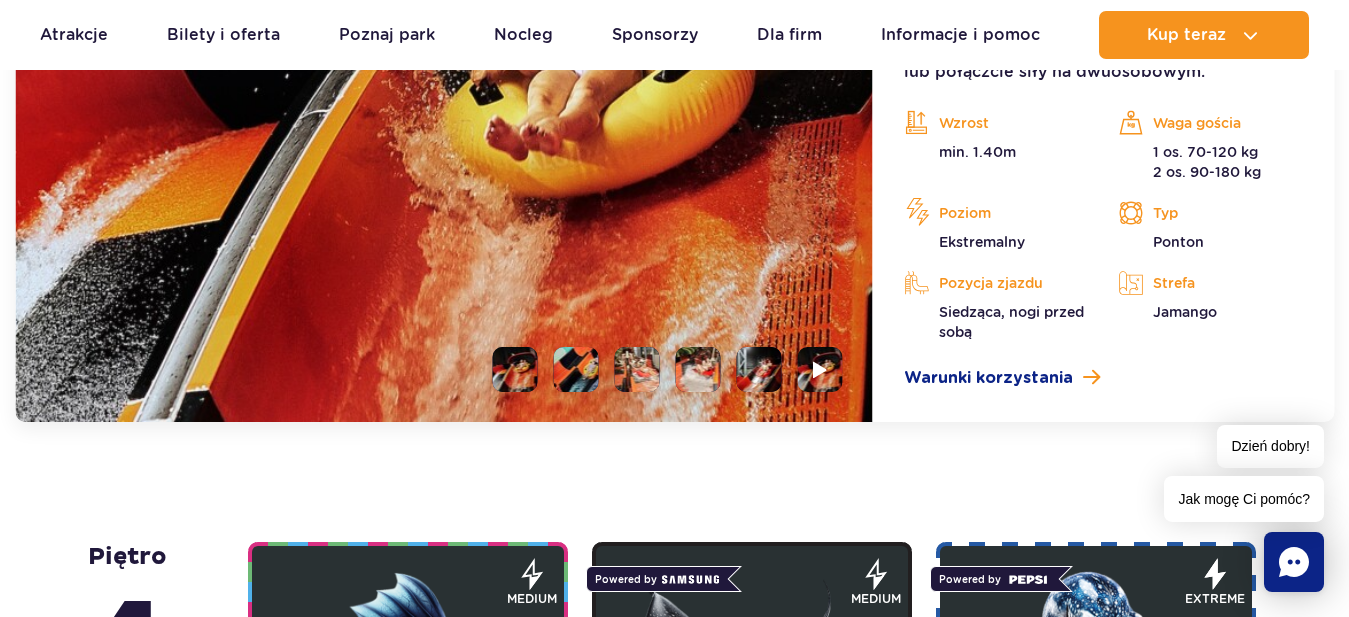 click at bounding box center [575, 369] 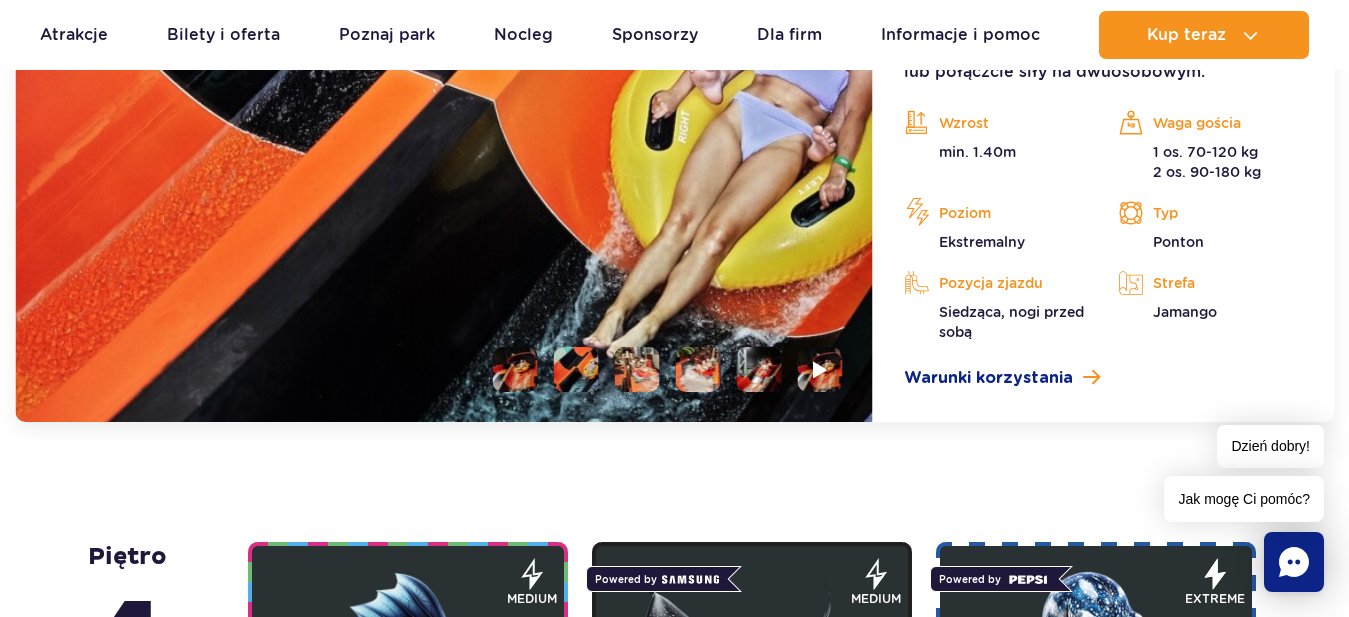 click at bounding box center [636, 369] 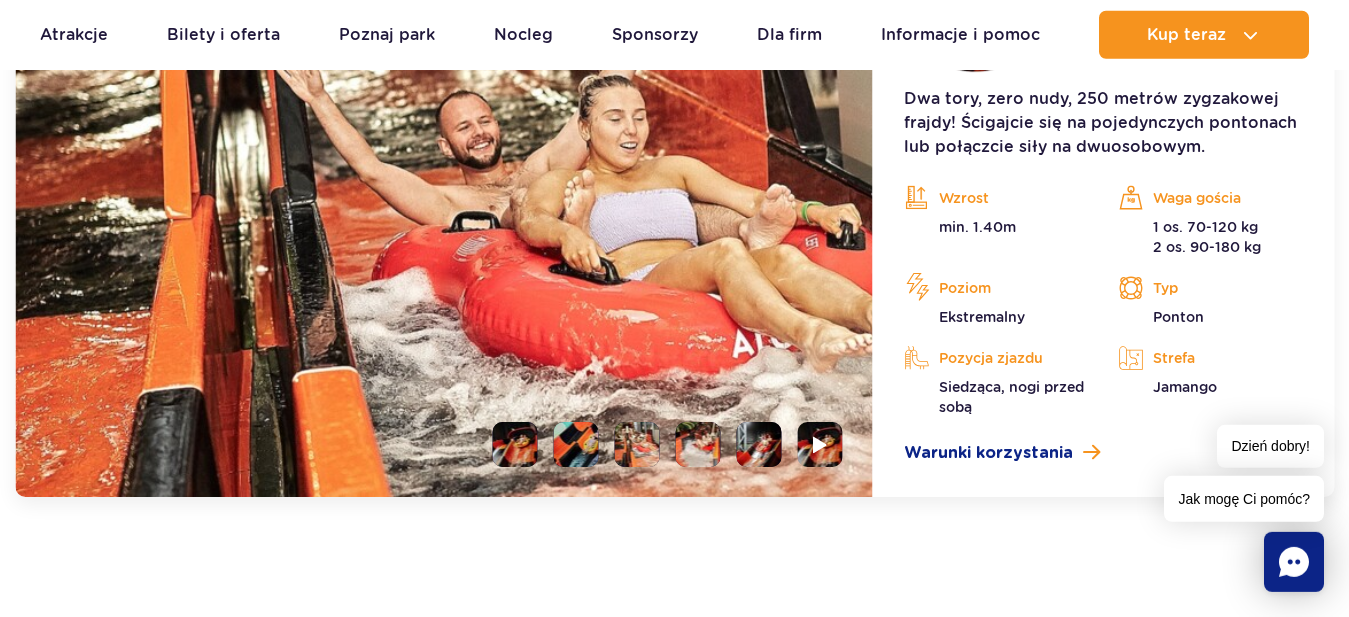 scroll, scrollTop: 1953, scrollLeft: 0, axis: vertical 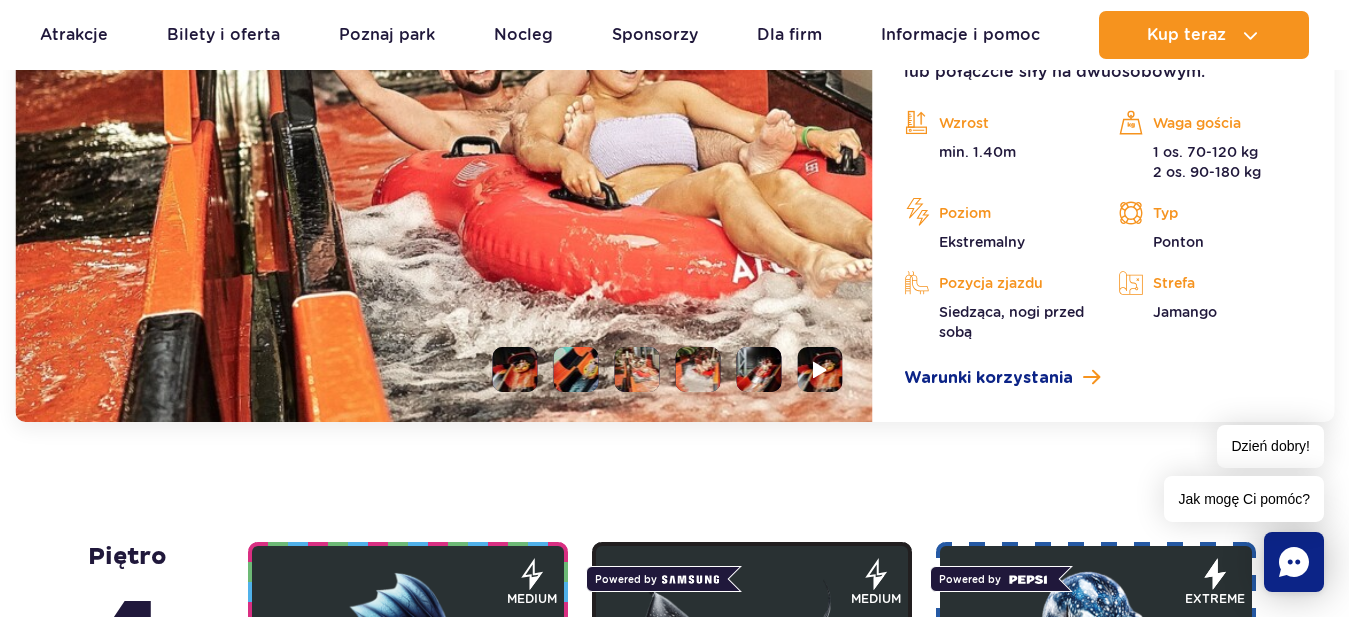 click at bounding box center [758, 369] 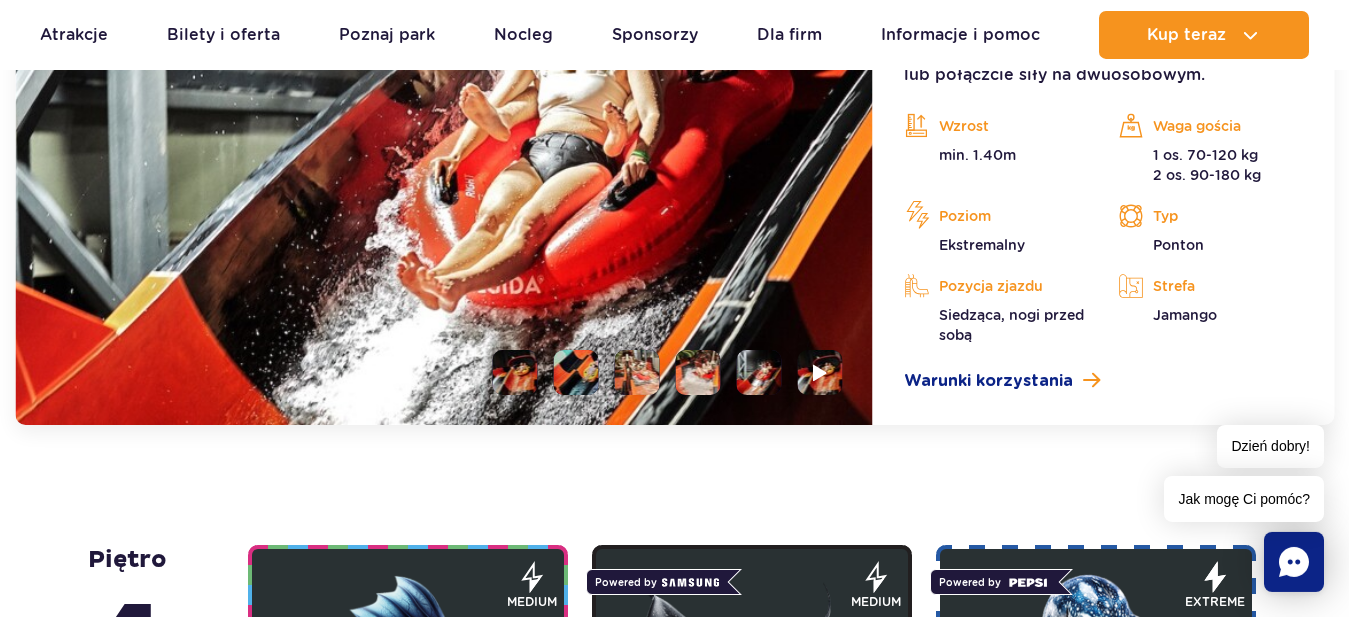 scroll, scrollTop: 1953, scrollLeft: 0, axis: vertical 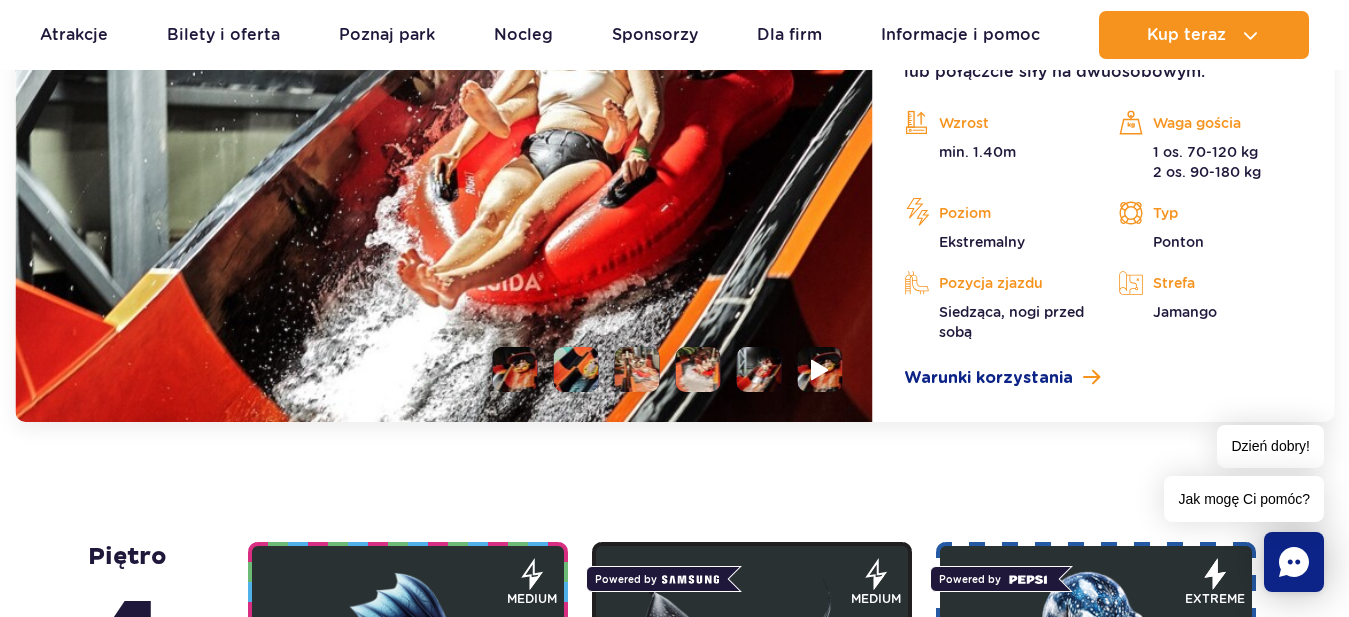 click at bounding box center (819, 369) 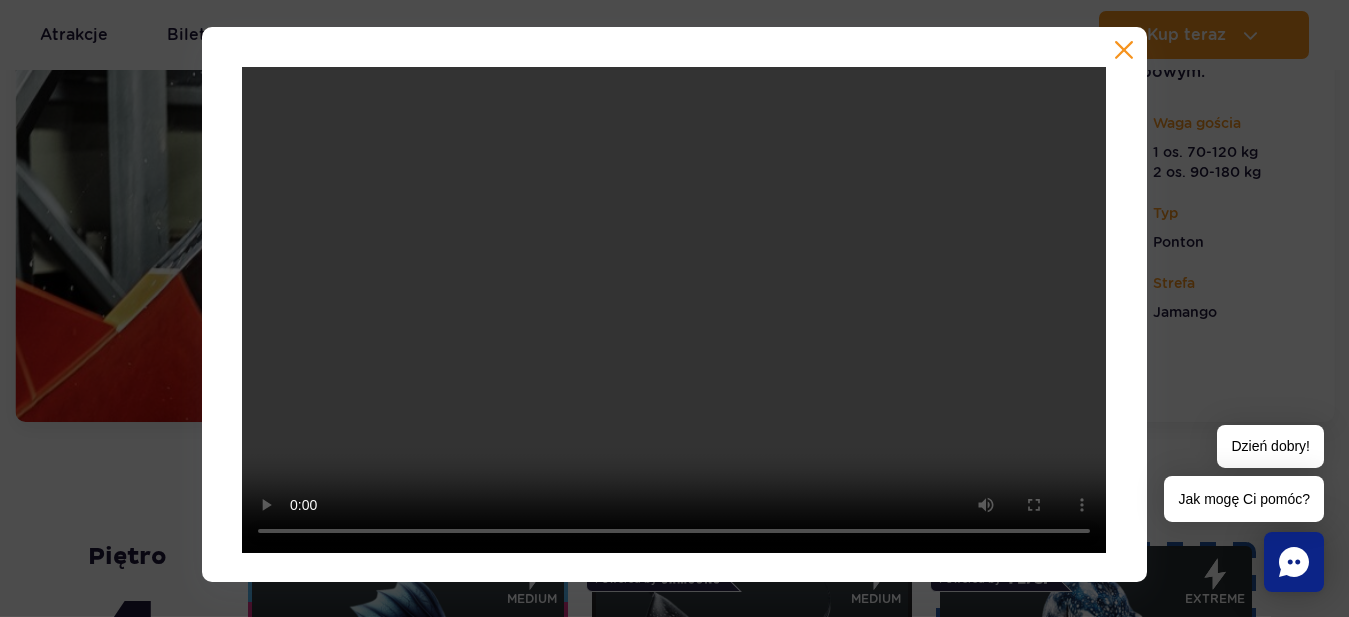 click at bounding box center [1124, 50] 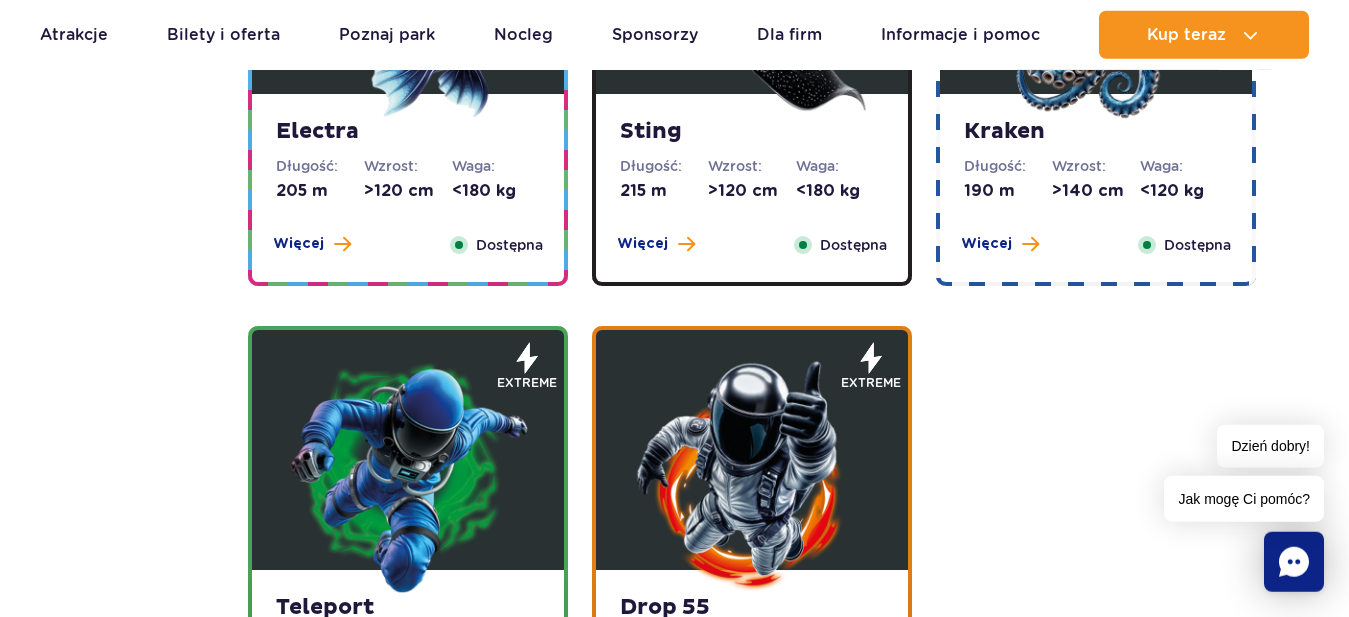scroll, scrollTop: 2769, scrollLeft: 0, axis: vertical 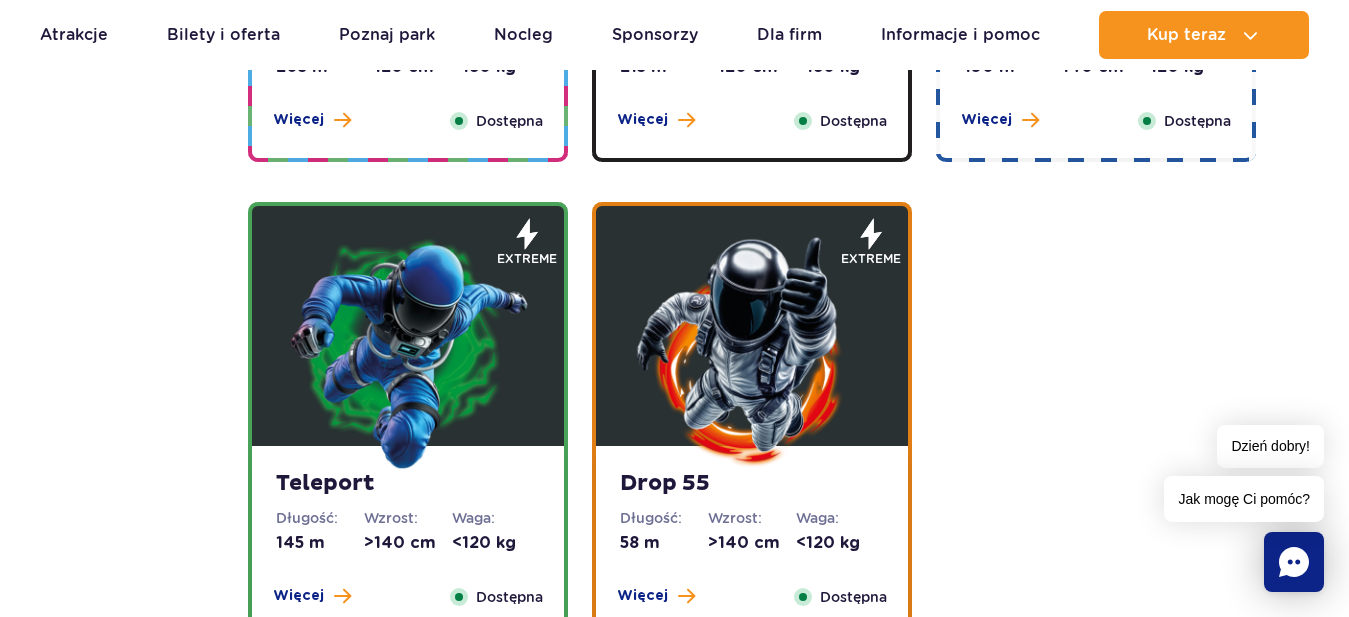 click at bounding box center [752, 351] 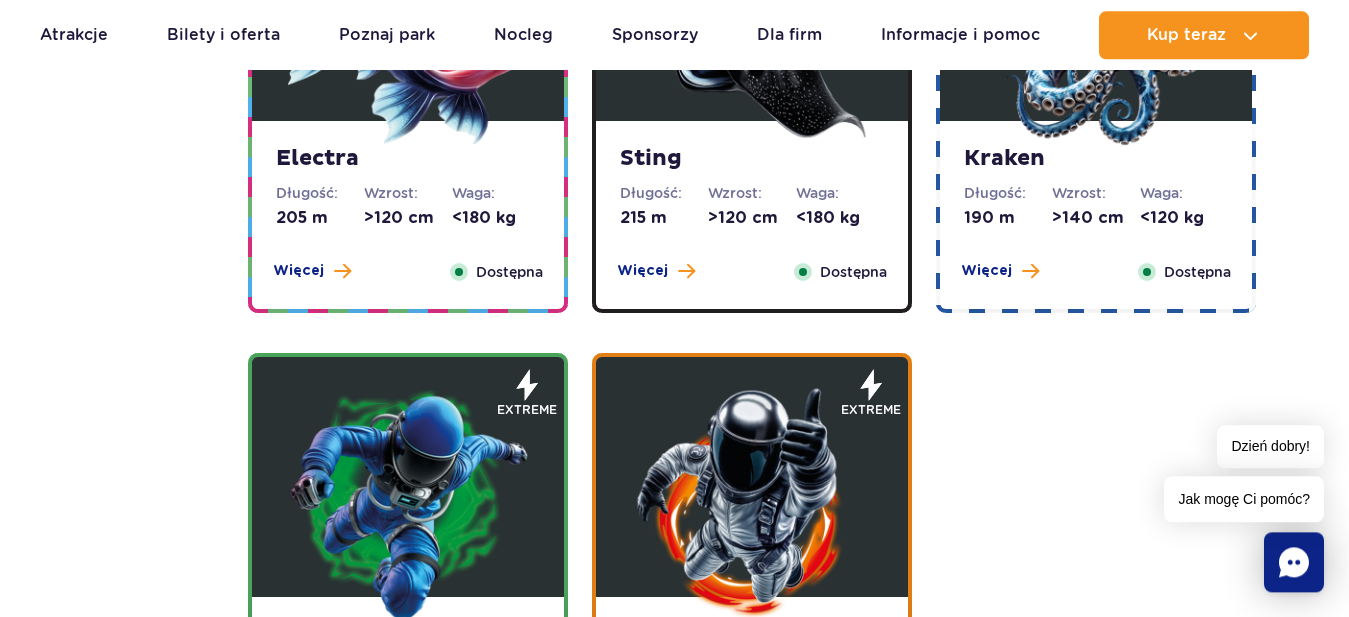 scroll, scrollTop: 1625, scrollLeft: 0, axis: vertical 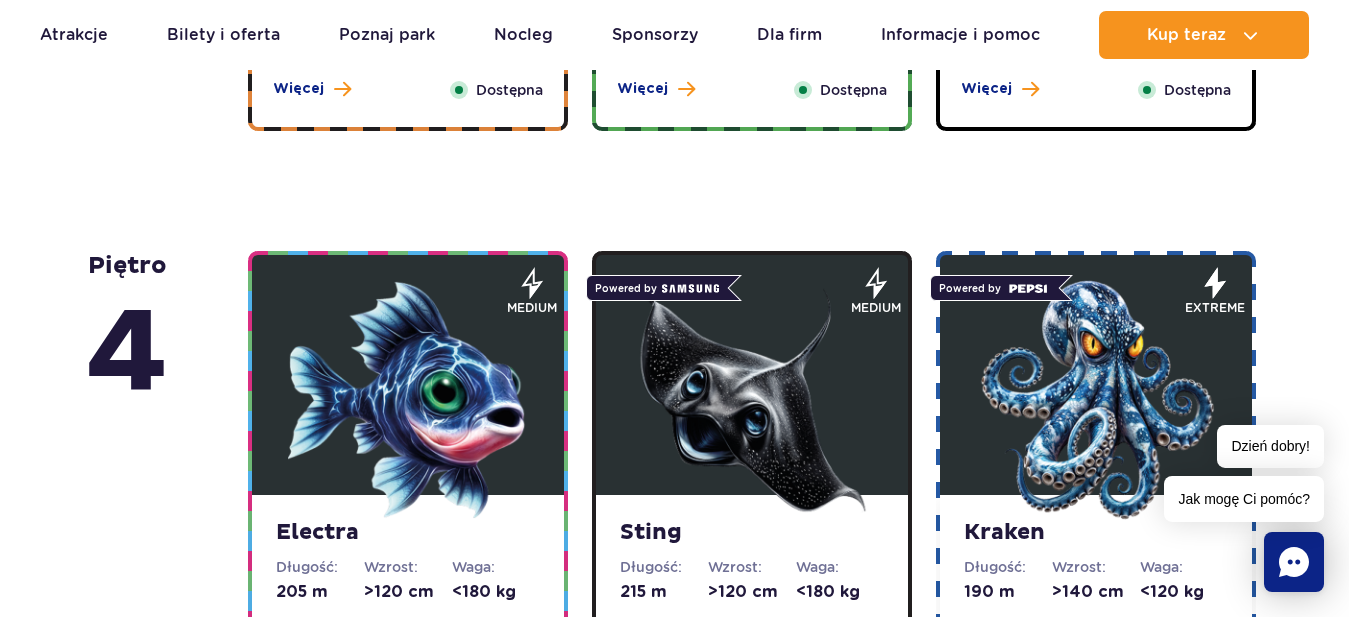 click at bounding box center (408, 400) 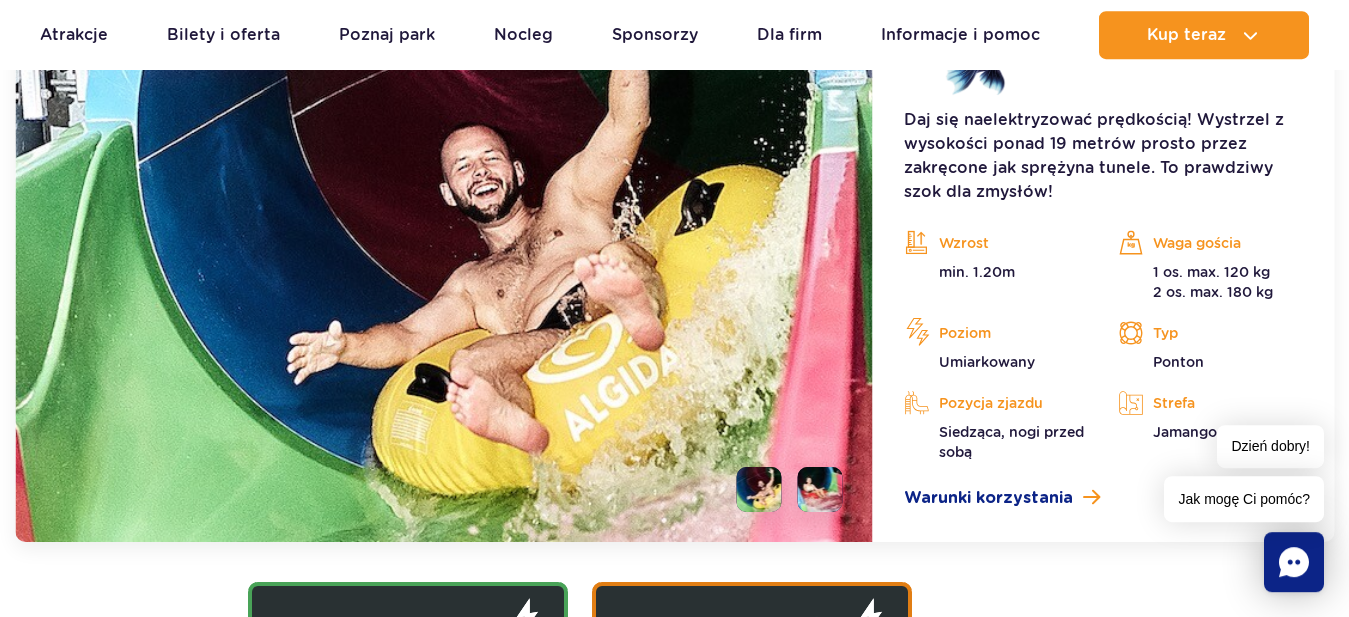 scroll, scrollTop: 2509, scrollLeft: 0, axis: vertical 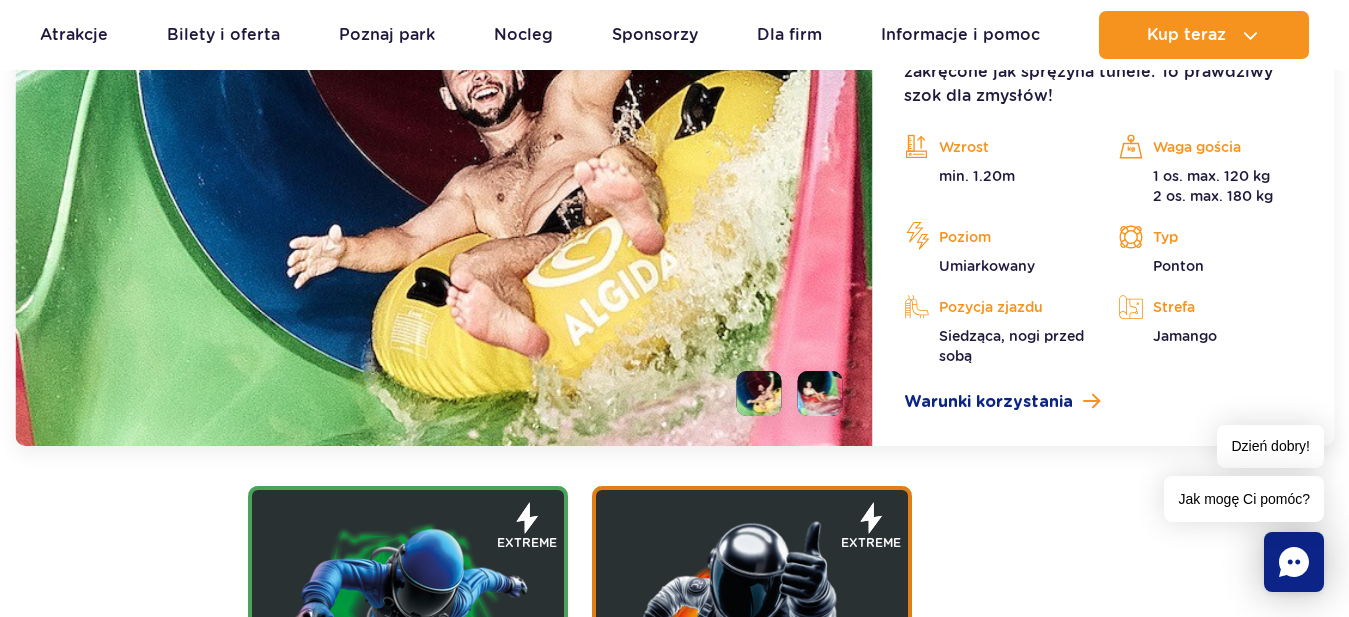 click at bounding box center [819, 393] 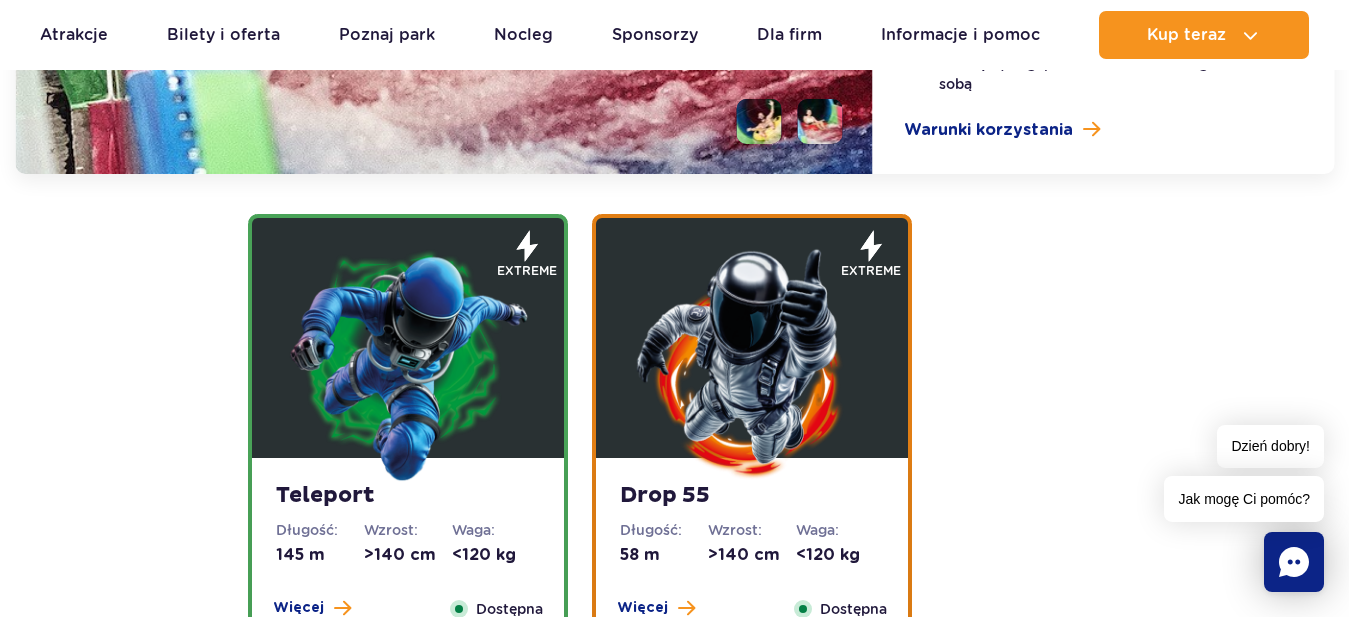 scroll, scrollTop: 1421, scrollLeft: 0, axis: vertical 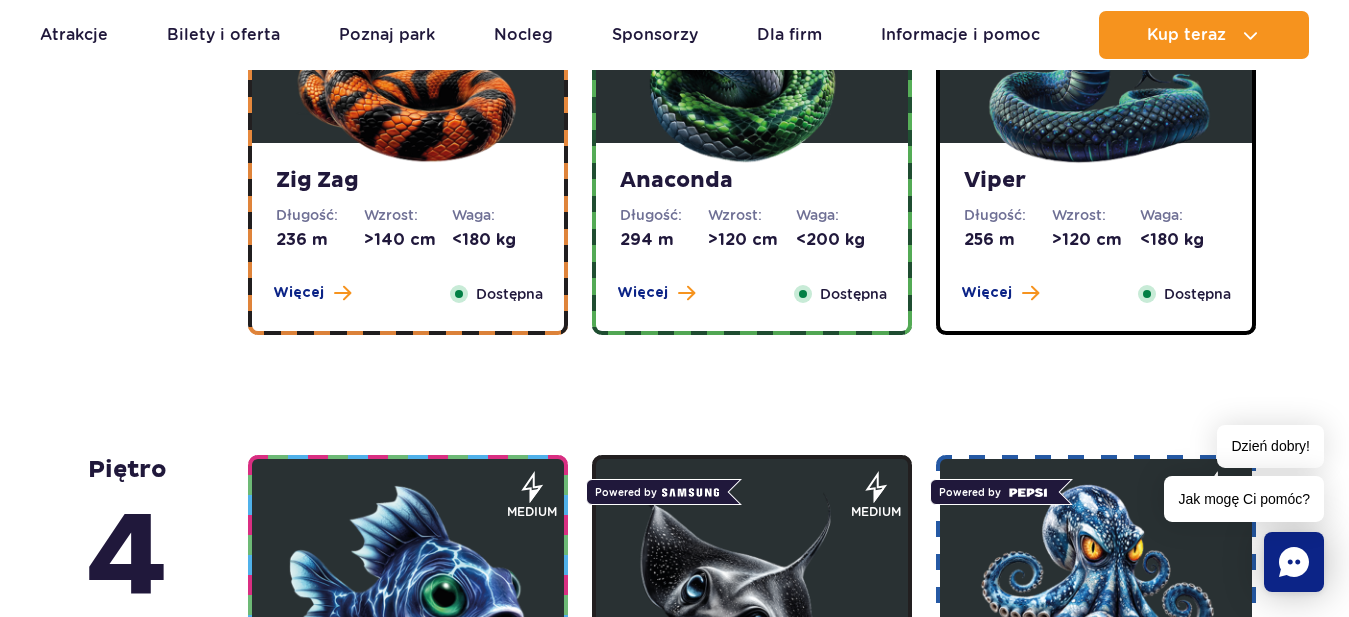click at bounding box center [408, 604] 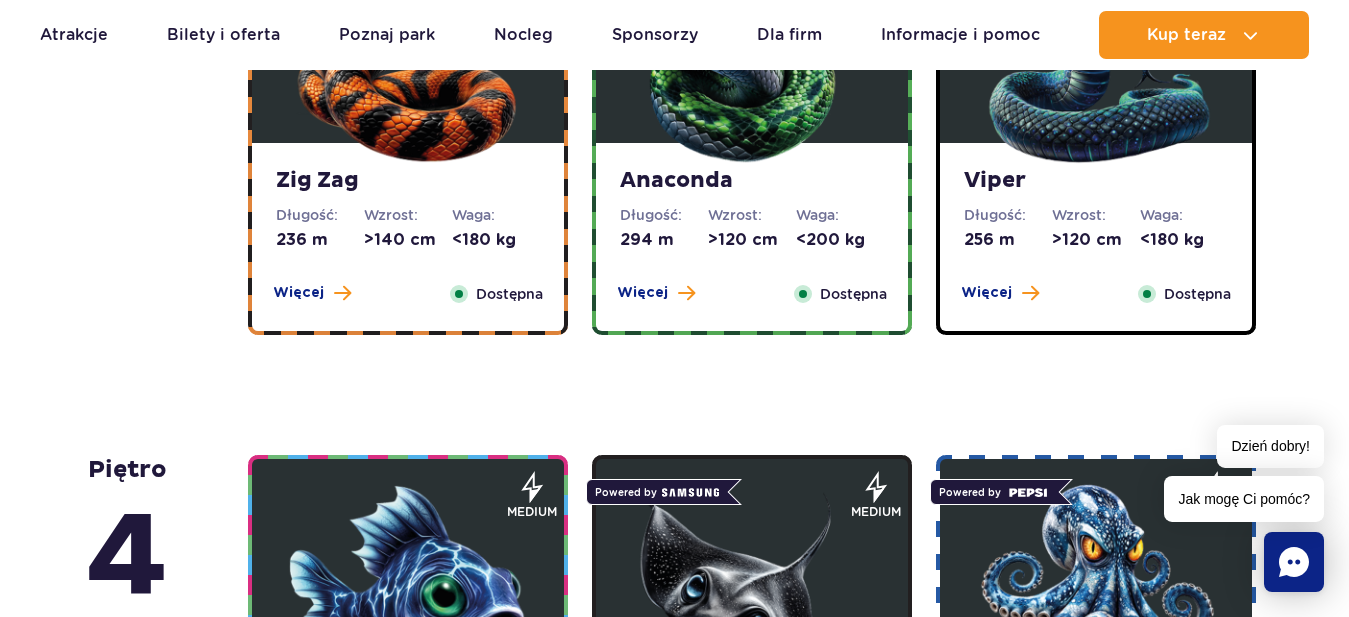 click at bounding box center [408, 604] 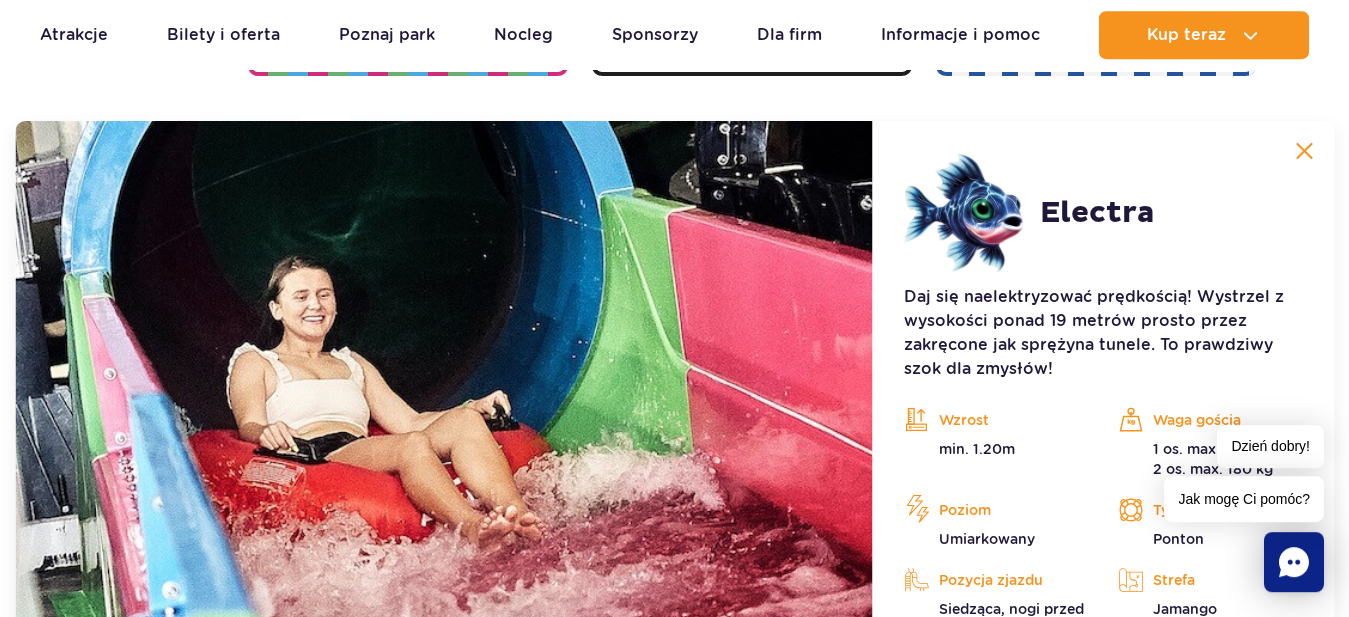 scroll, scrollTop: 2237, scrollLeft: 0, axis: vertical 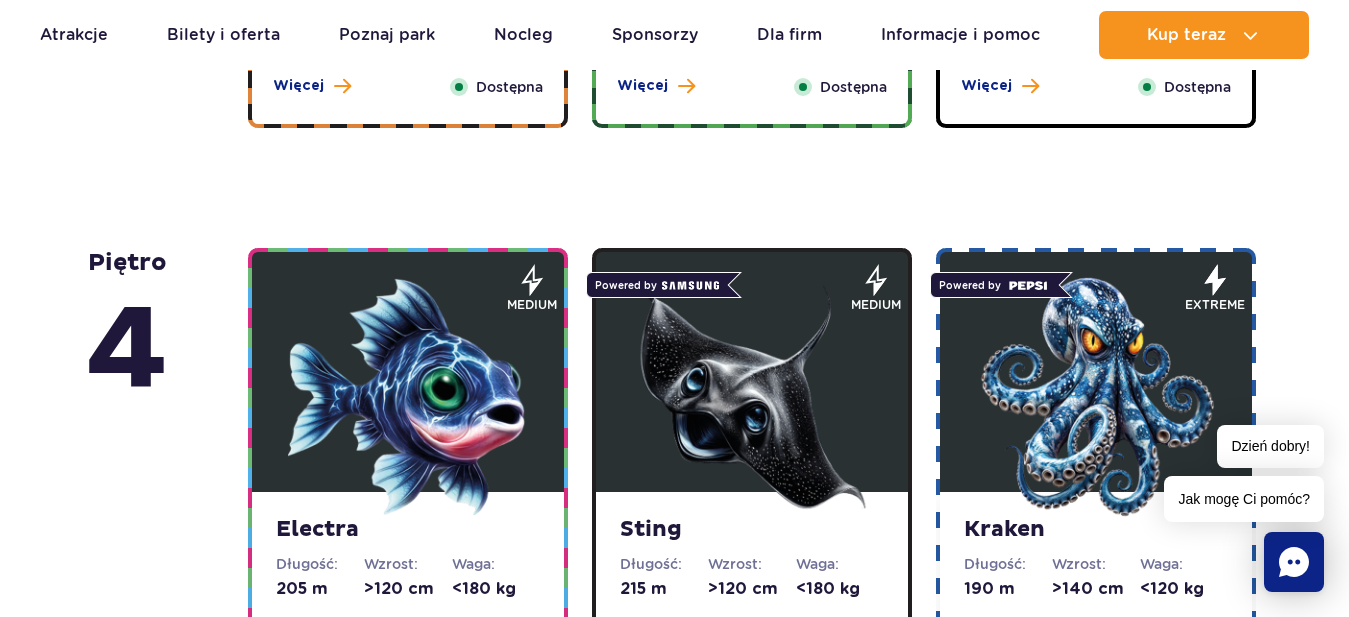 click at bounding box center [1096, 397] 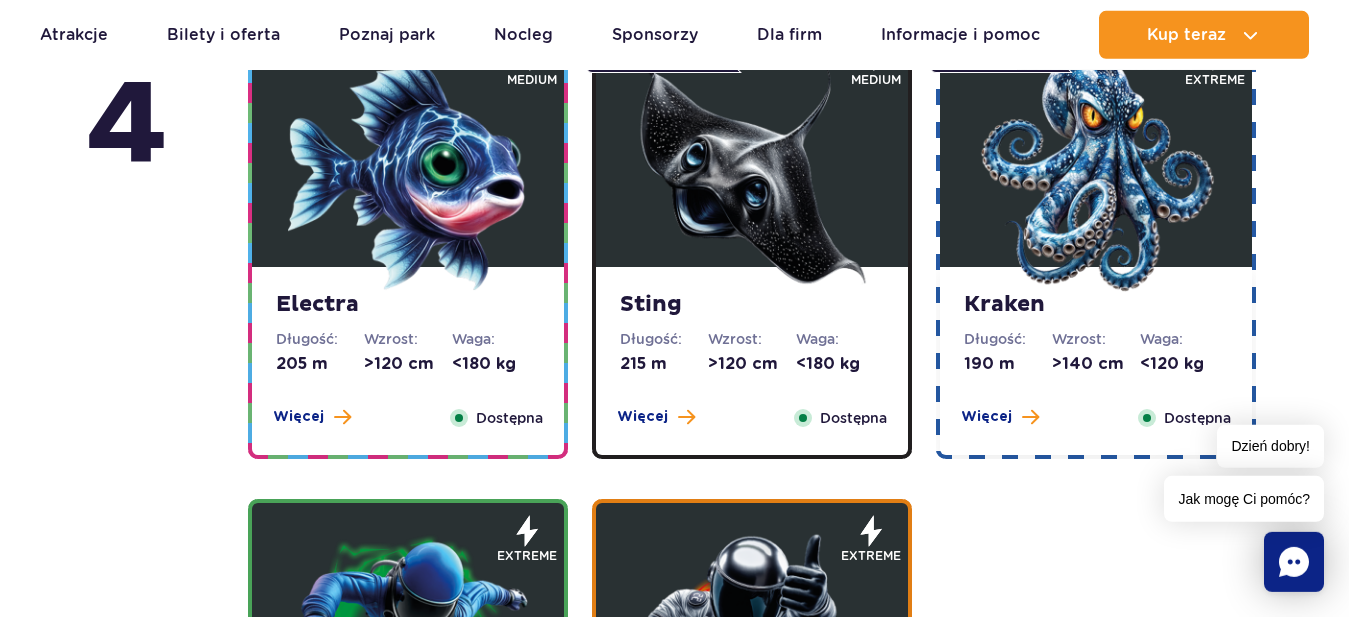scroll, scrollTop: 1900, scrollLeft: 0, axis: vertical 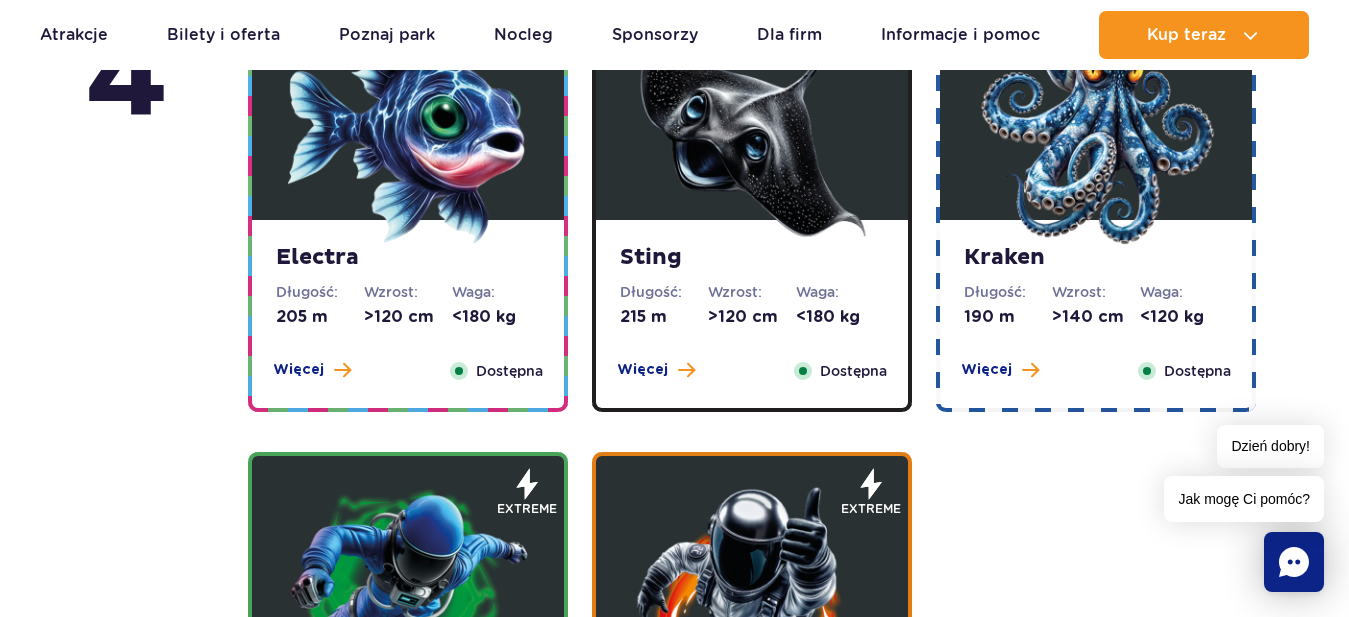 click at bounding box center (1096, 125) 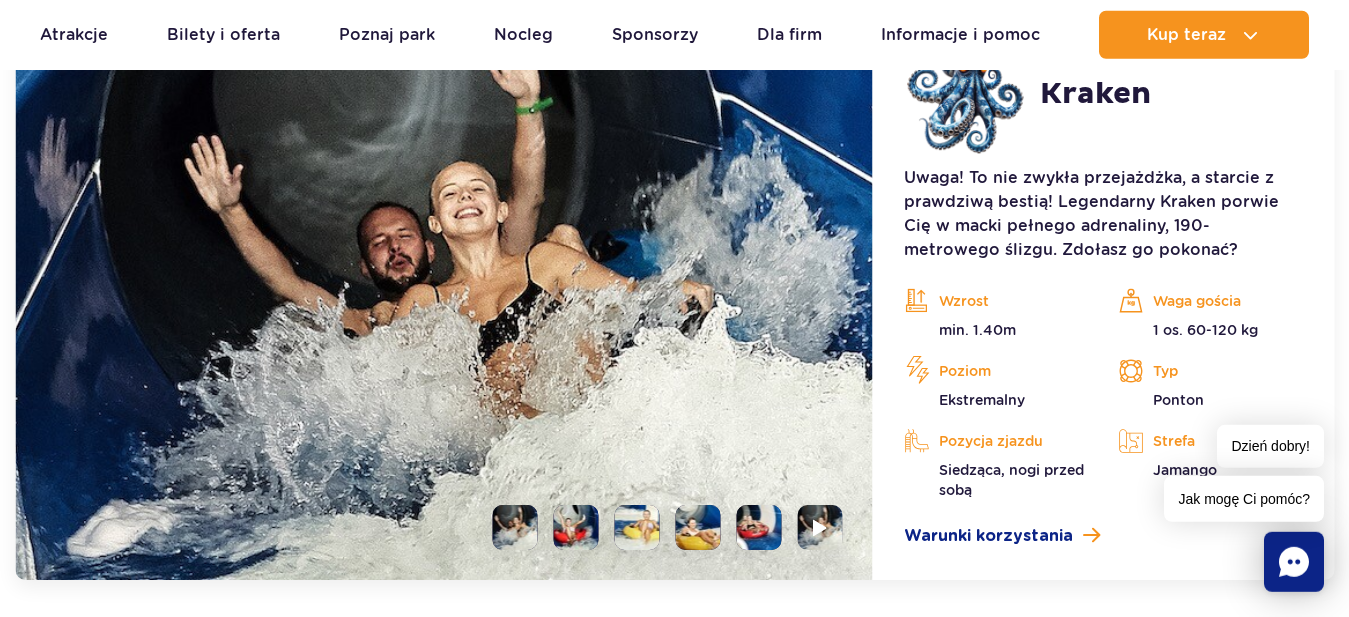 scroll, scrollTop: 2508, scrollLeft: 0, axis: vertical 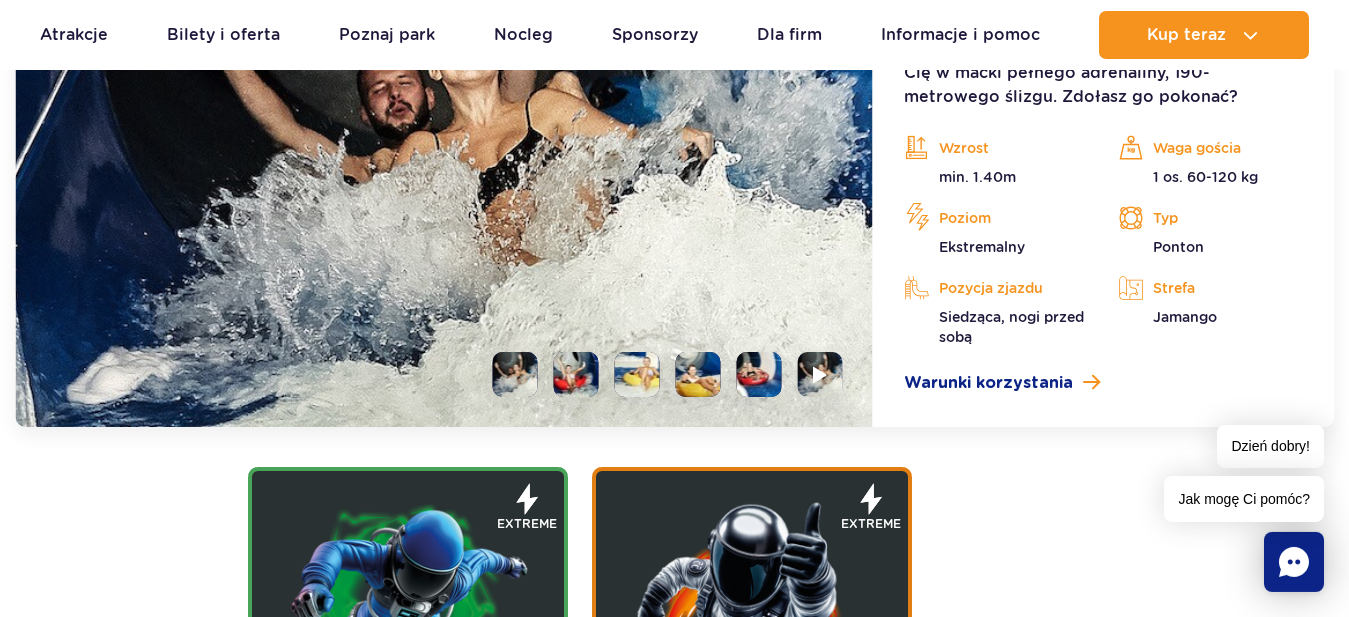 click at bounding box center (575, 374) 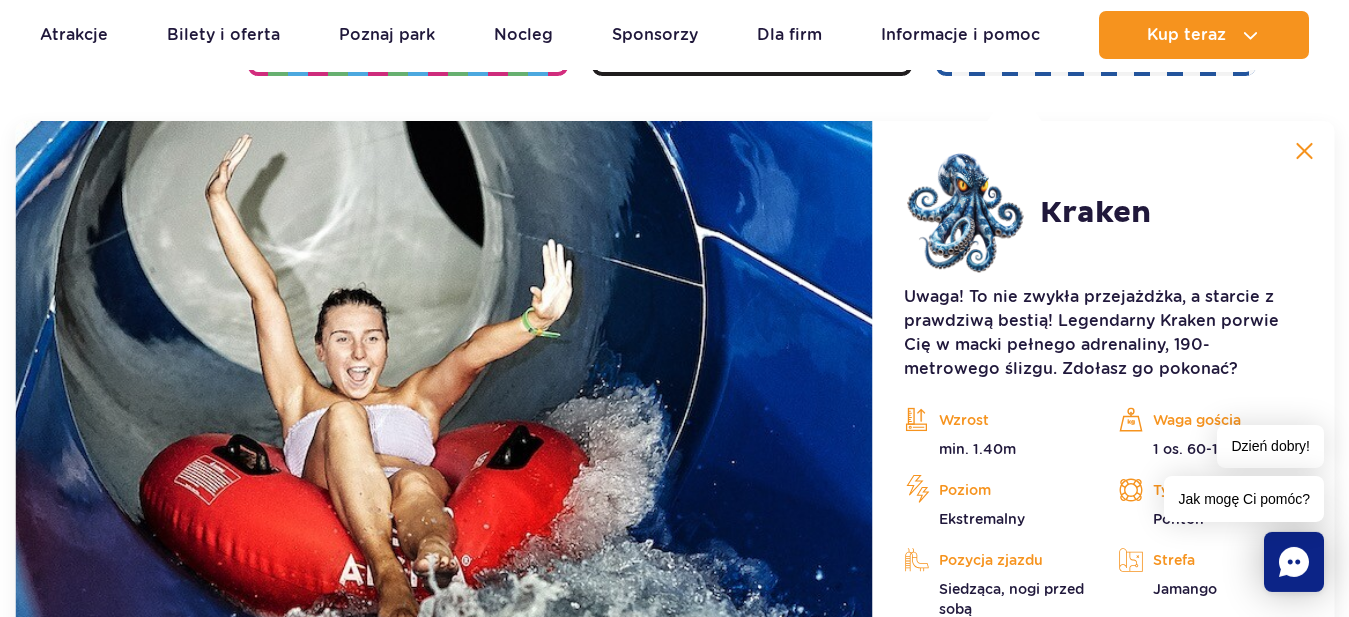 scroll, scrollTop: 2508, scrollLeft: 0, axis: vertical 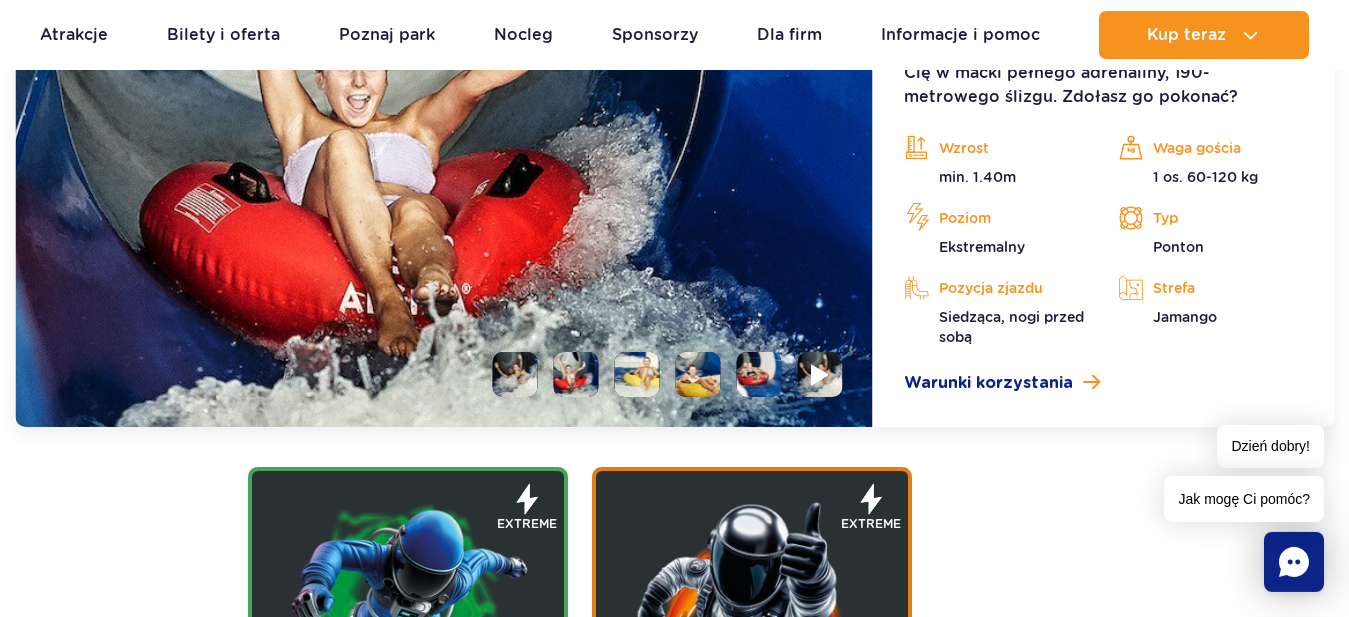 click at bounding box center (819, 374) 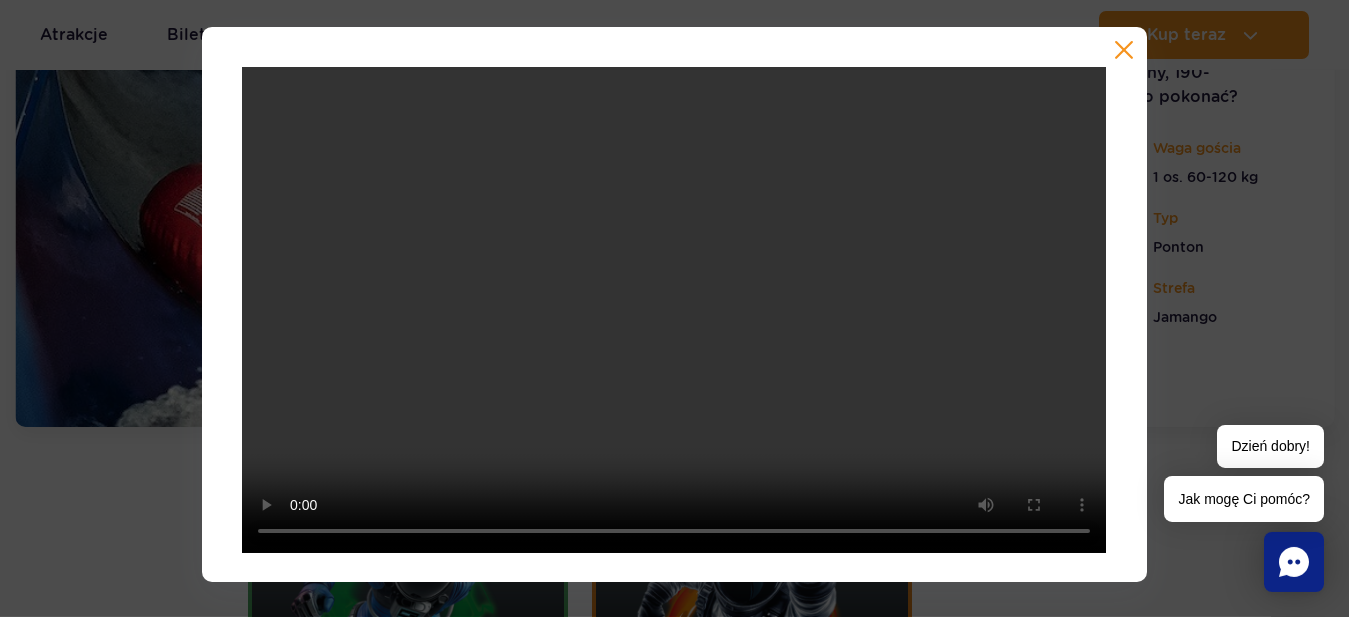 click at bounding box center [1124, 50] 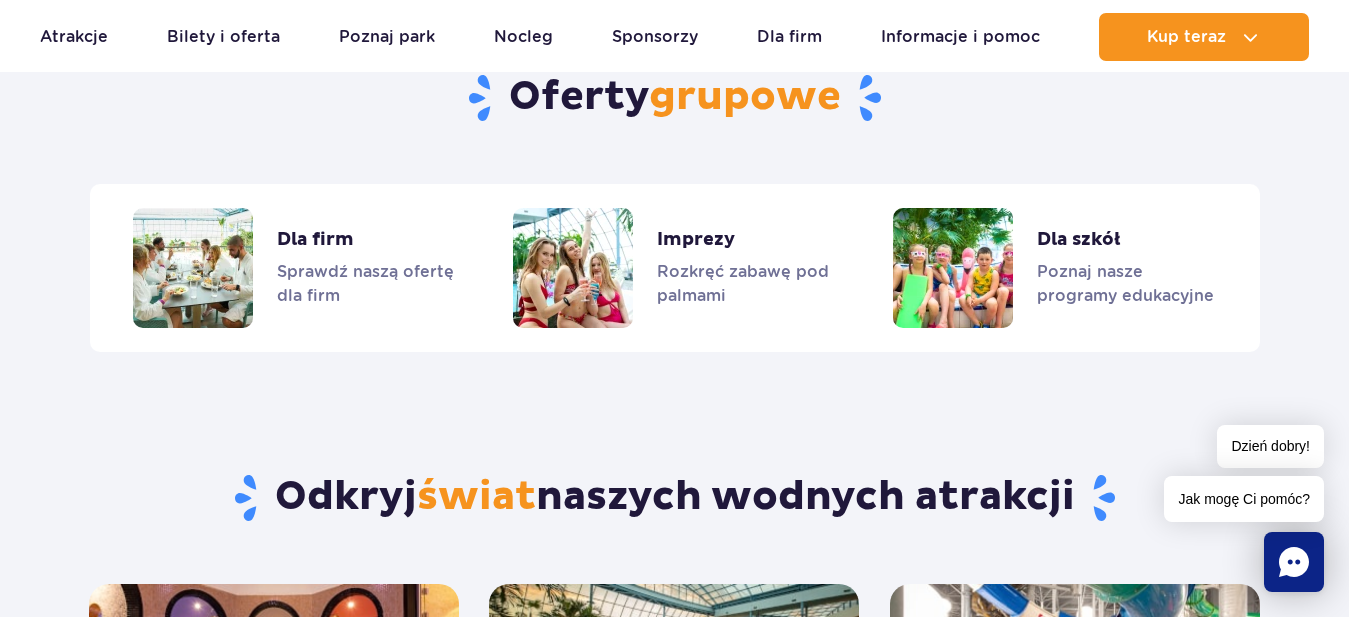 scroll, scrollTop: 2308, scrollLeft: 0, axis: vertical 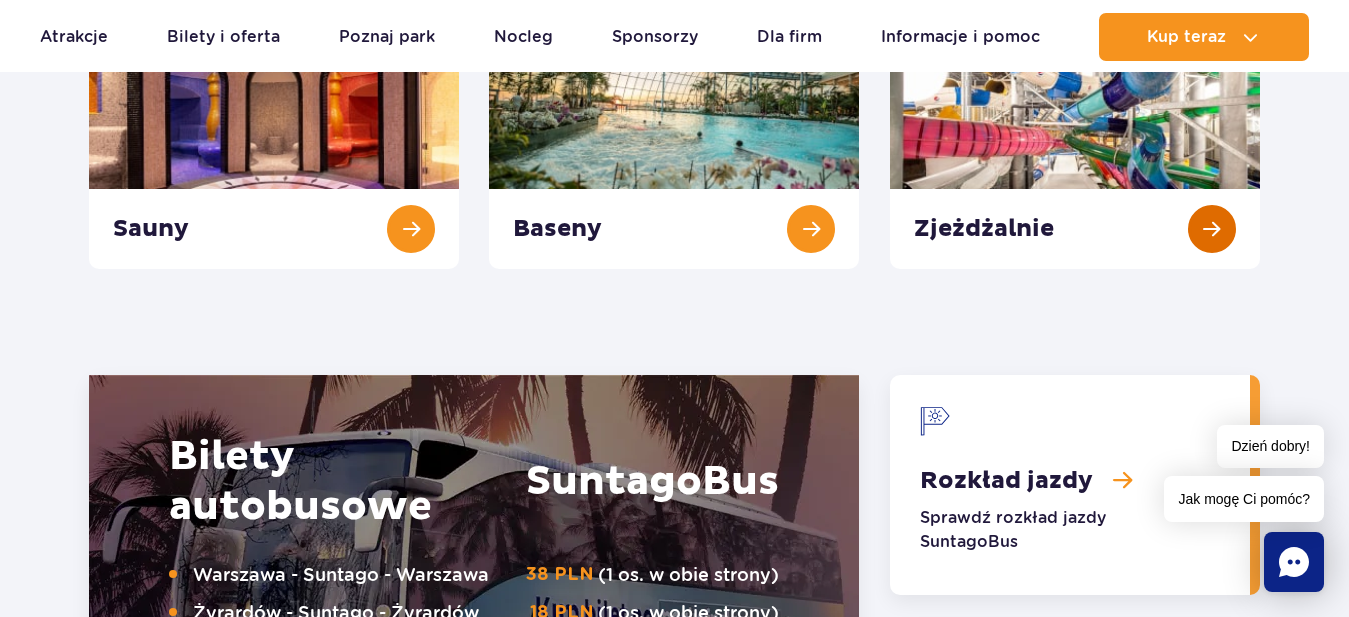 click at bounding box center (1075, 154) 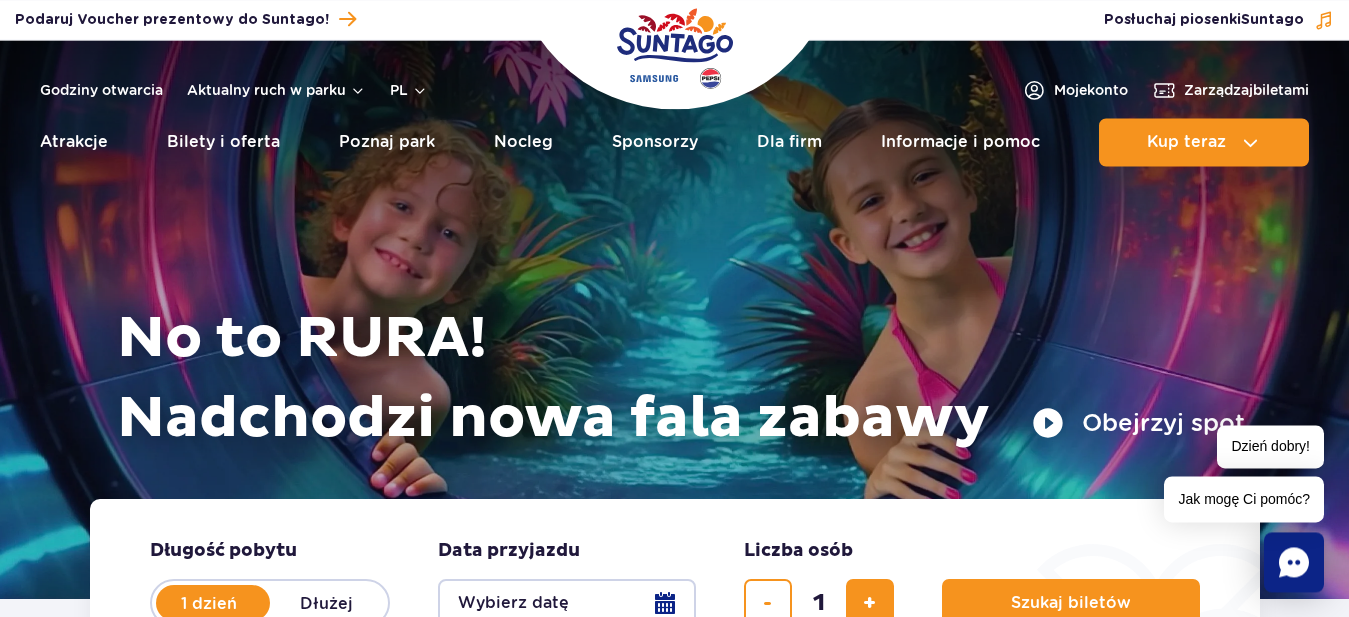 scroll, scrollTop: 0, scrollLeft: 0, axis: both 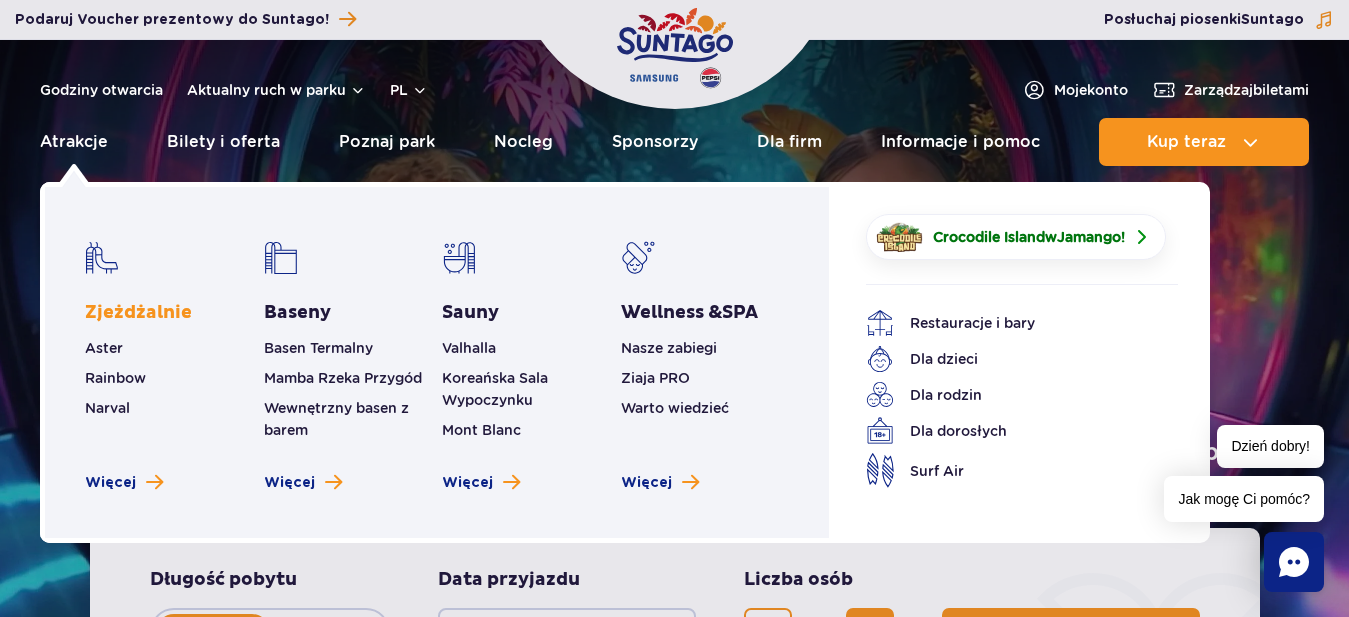 click on "Zjeżdżalnie" at bounding box center (138, 313) 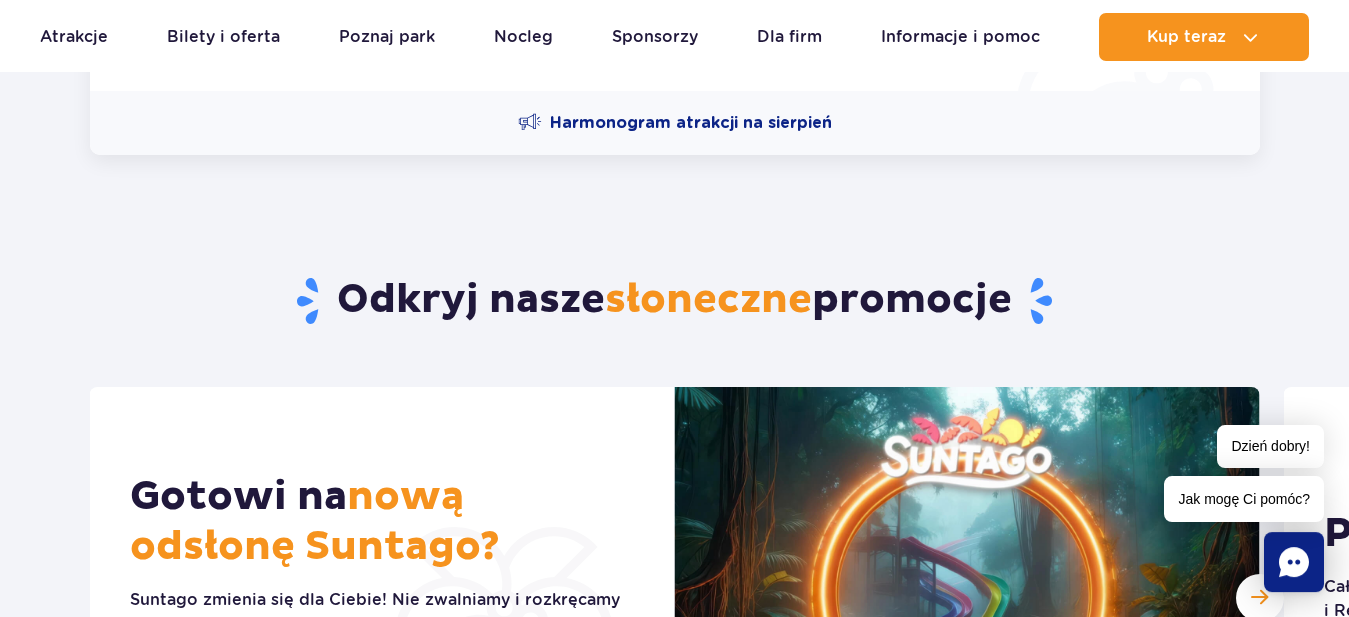 scroll, scrollTop: 816, scrollLeft: 0, axis: vertical 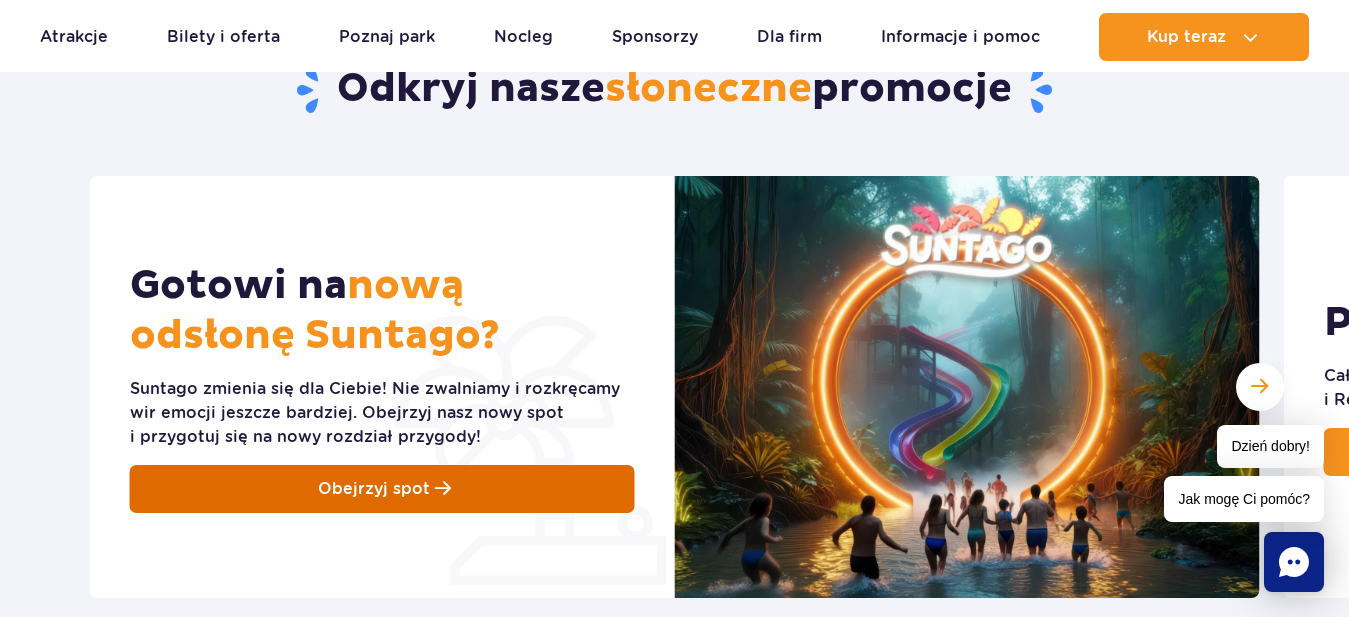 click on "Obejrzyj spot" at bounding box center [374, 489] 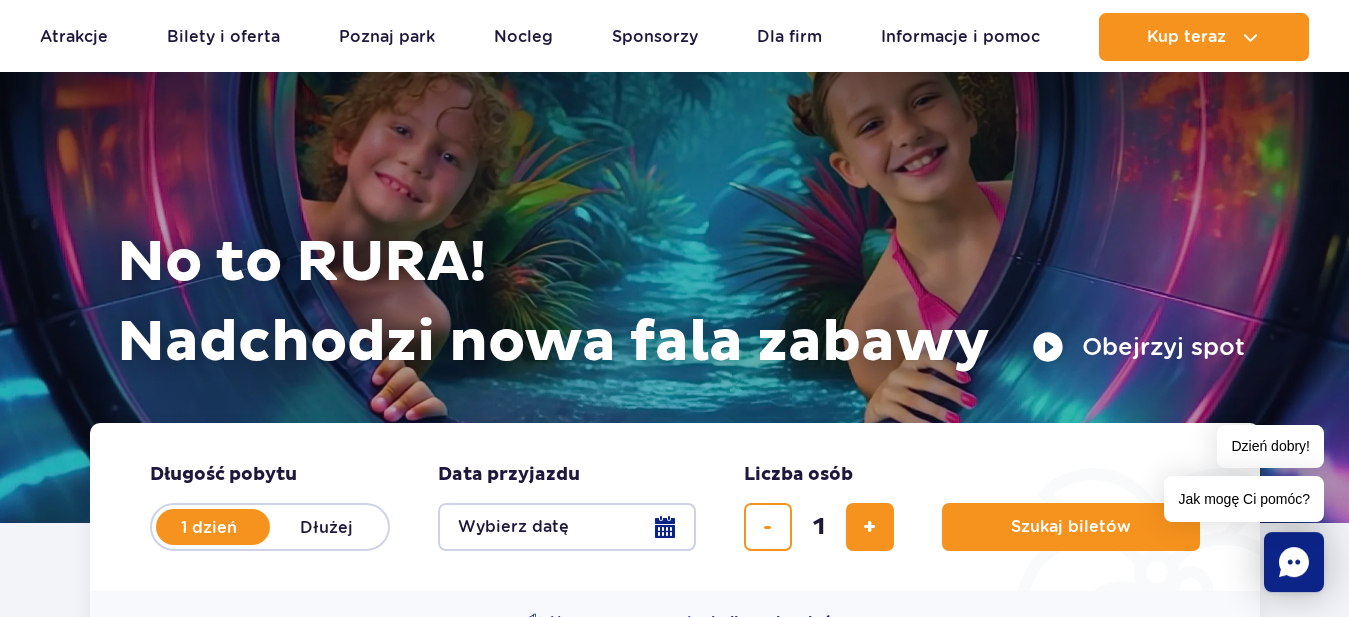 scroll, scrollTop: 0, scrollLeft: 0, axis: both 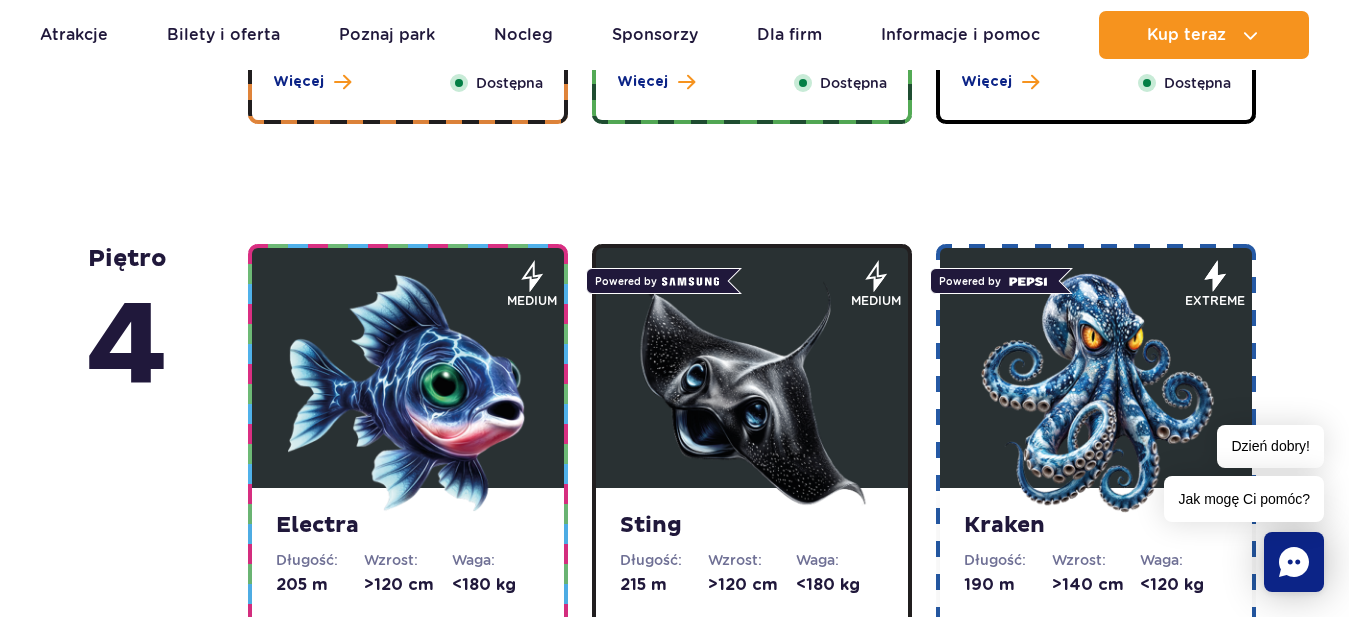 click at bounding box center (408, 393) 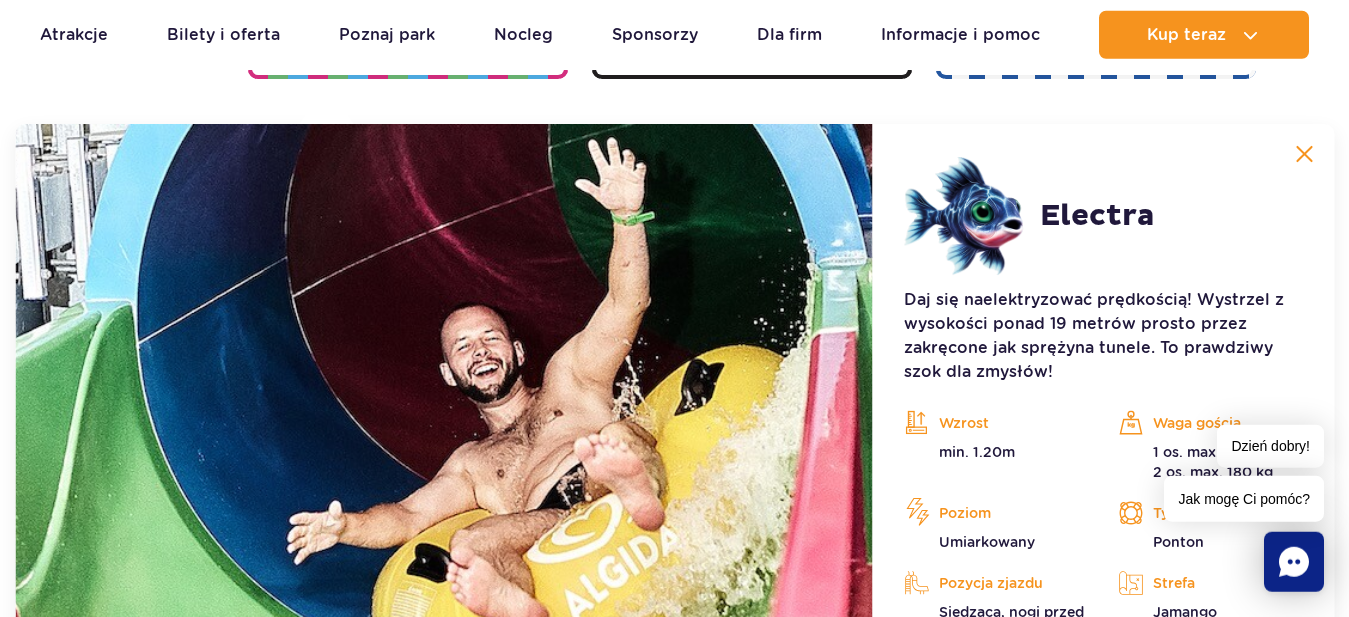 scroll, scrollTop: 2237, scrollLeft: 0, axis: vertical 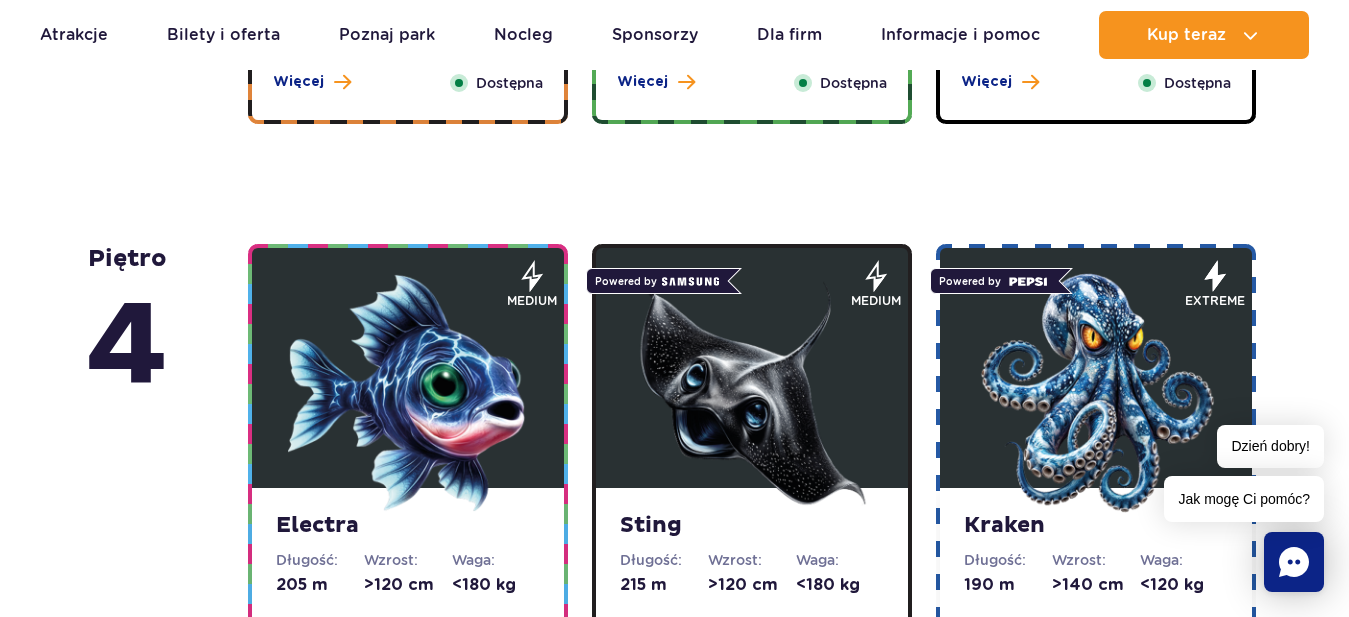 click at bounding box center [752, 393] 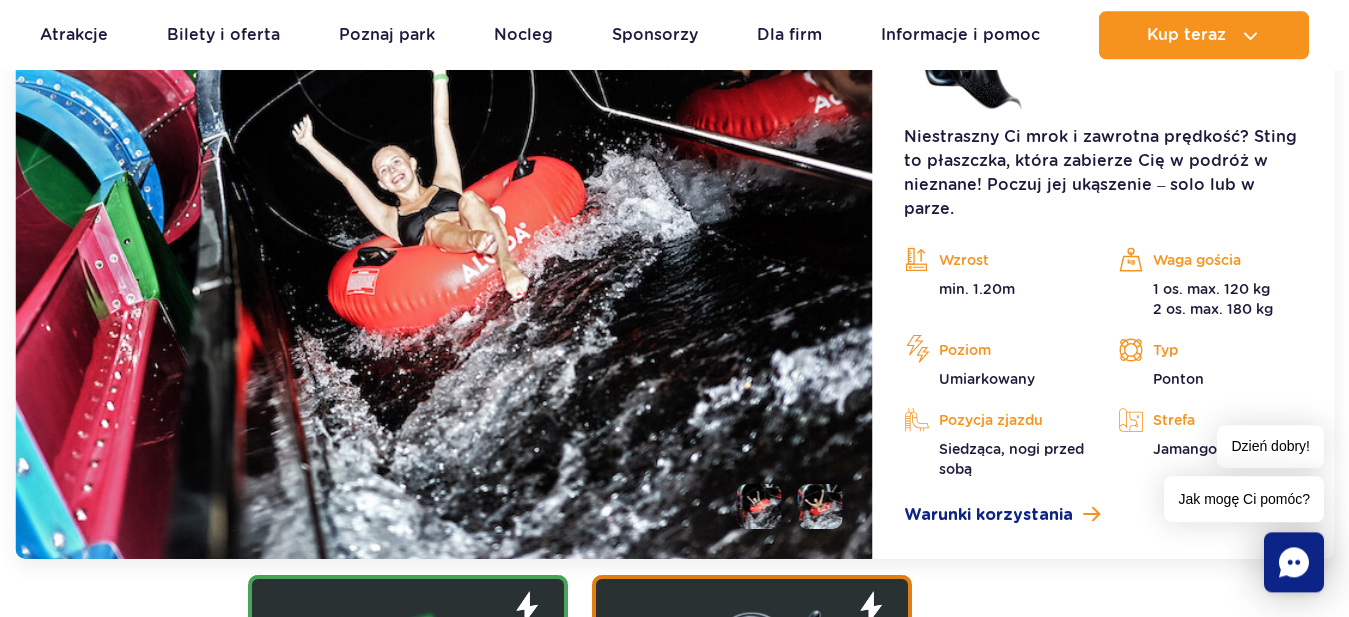 scroll, scrollTop: 2509, scrollLeft: 0, axis: vertical 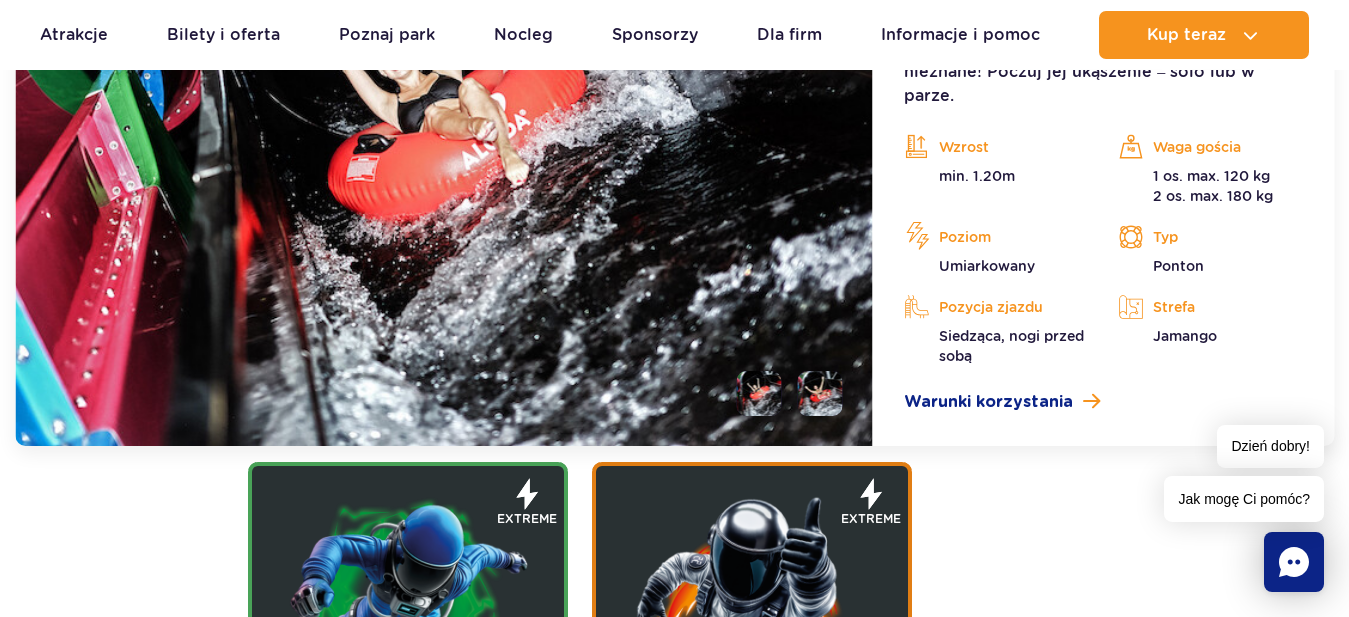click at bounding box center (819, 393) 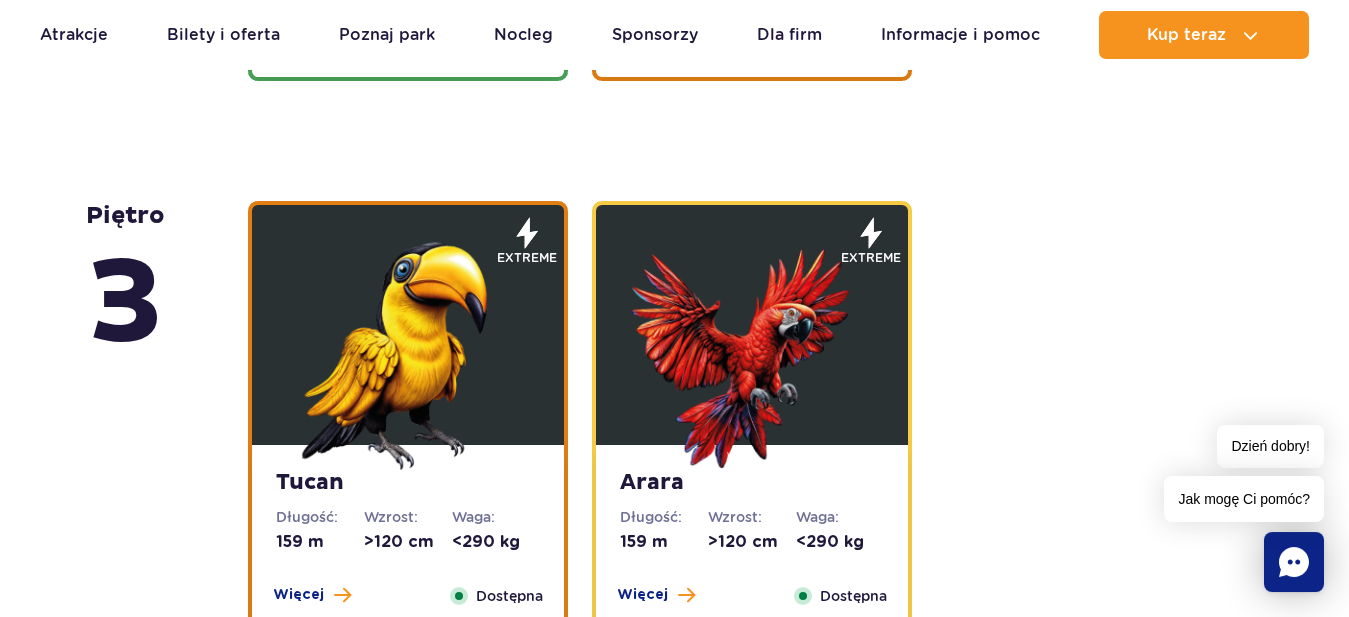 scroll, scrollTop: 3325, scrollLeft: 0, axis: vertical 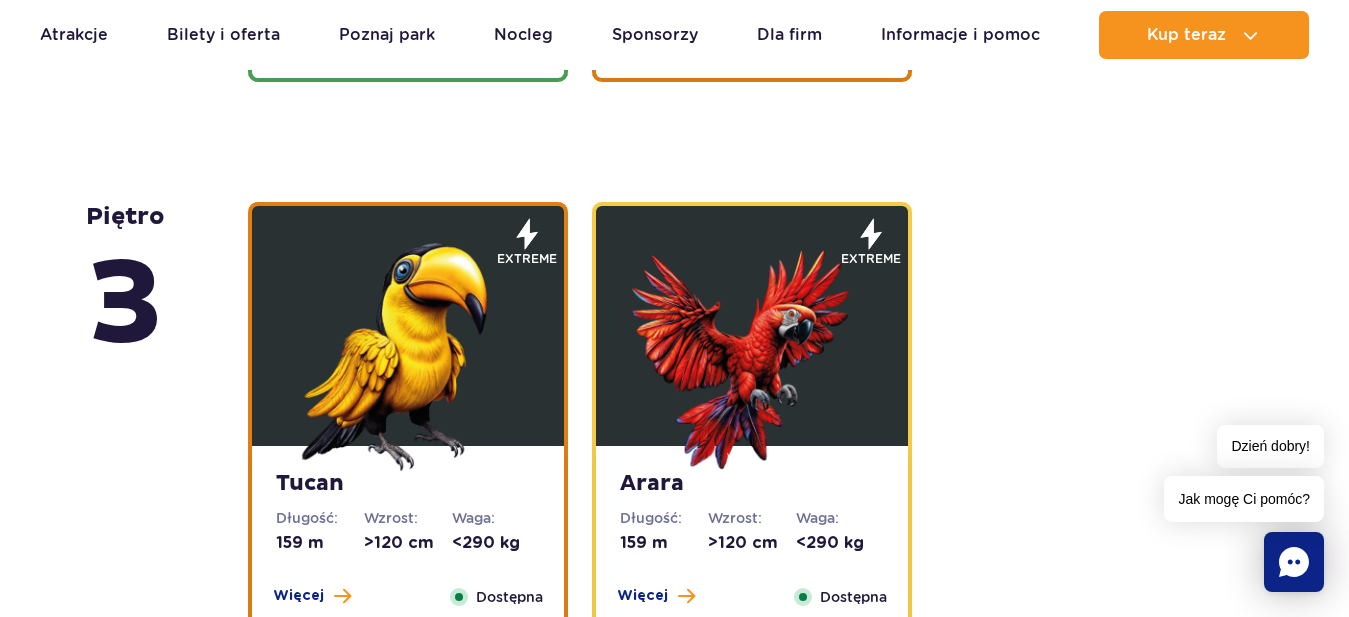 click at bounding box center [752, 351] 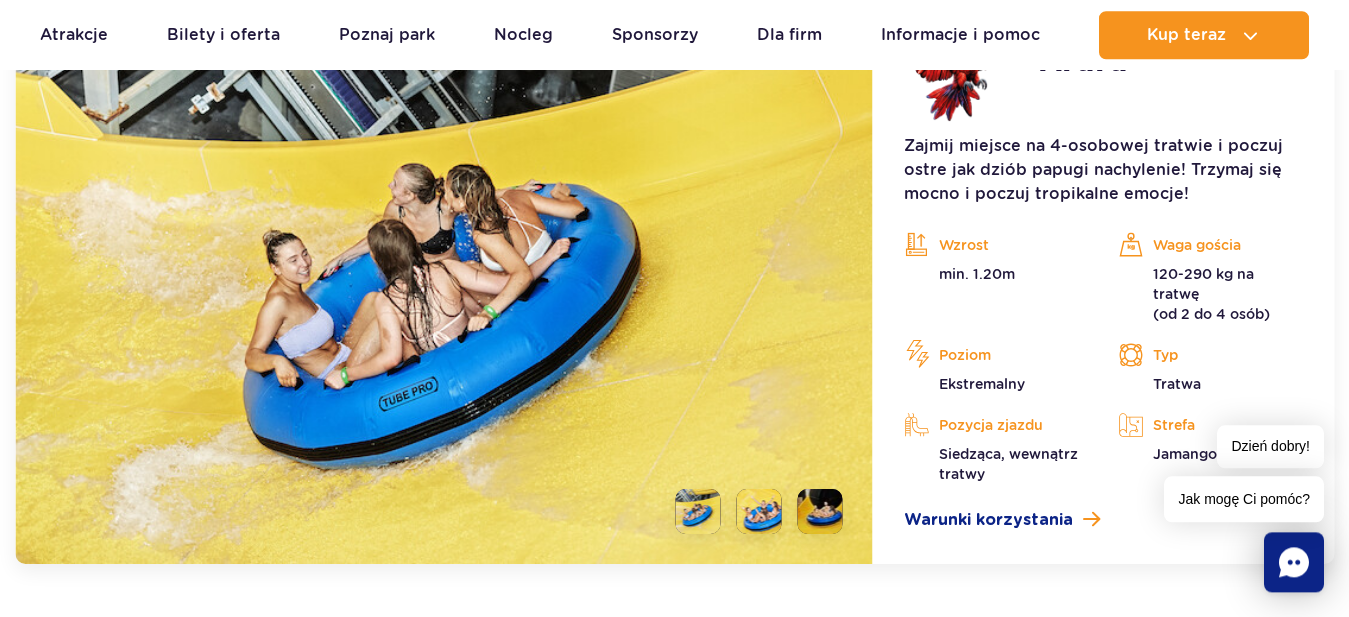 scroll, scrollTop: 3541, scrollLeft: 0, axis: vertical 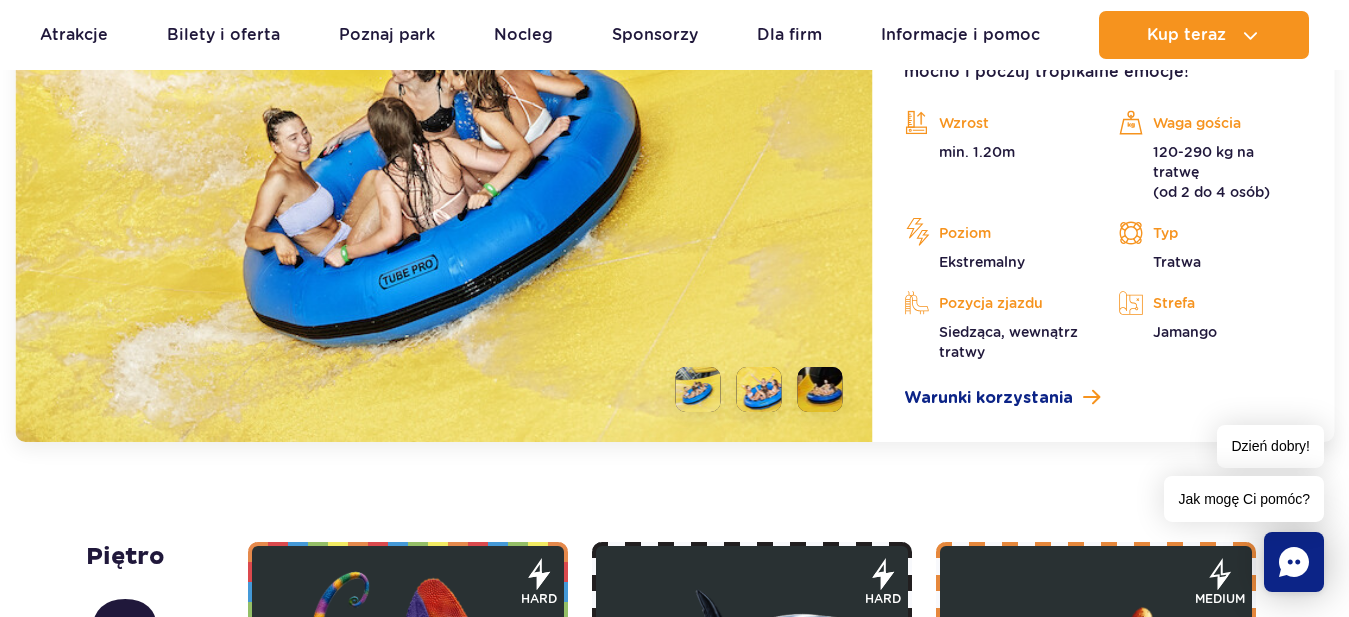 click at bounding box center (819, 389) 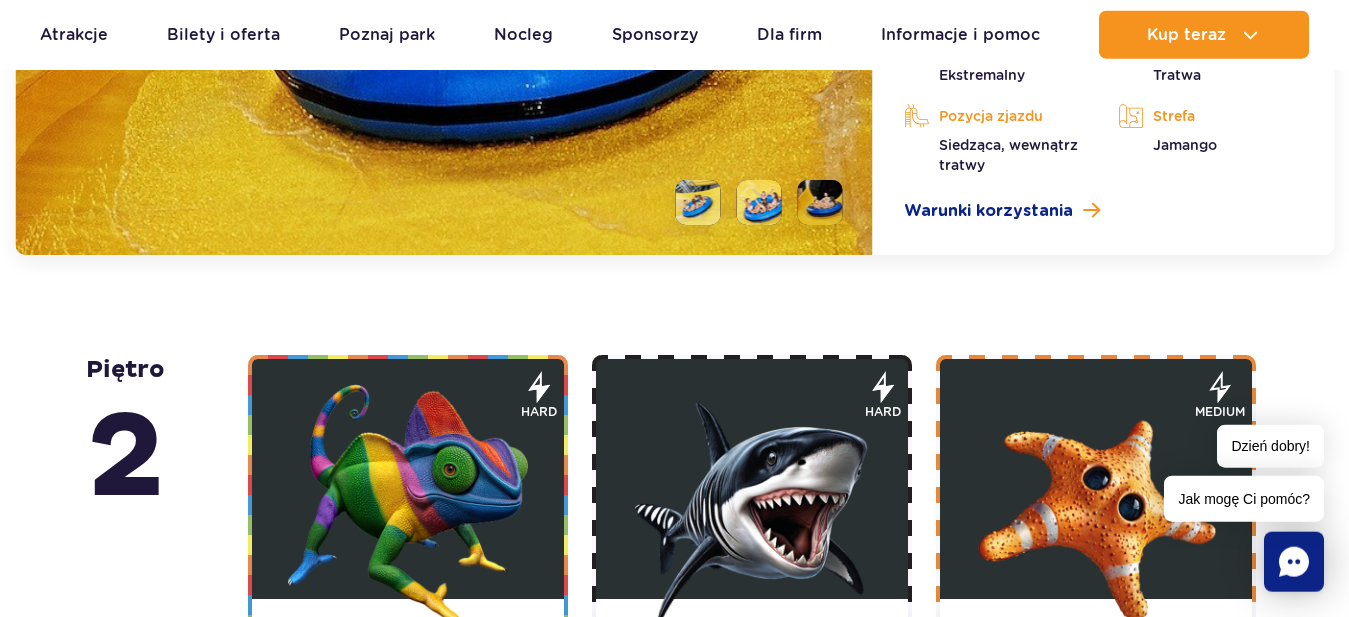 scroll, scrollTop: 3813, scrollLeft: 0, axis: vertical 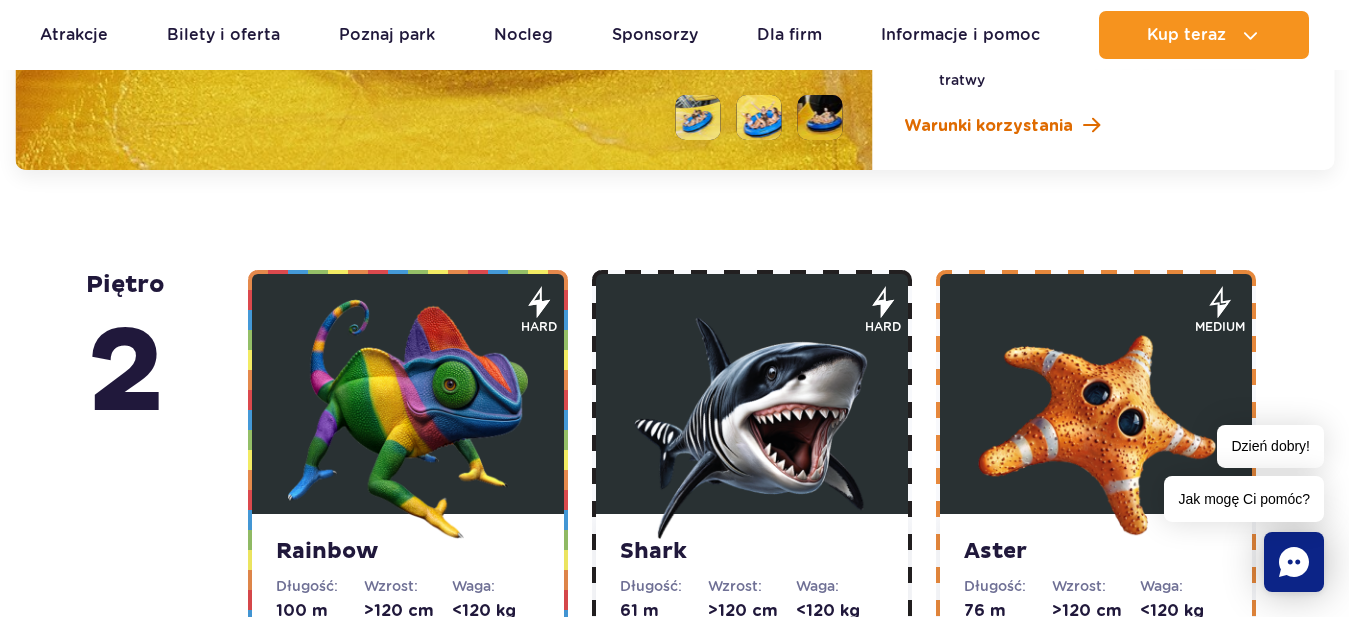 click on "Warunki korzystania" at bounding box center [988, 126] 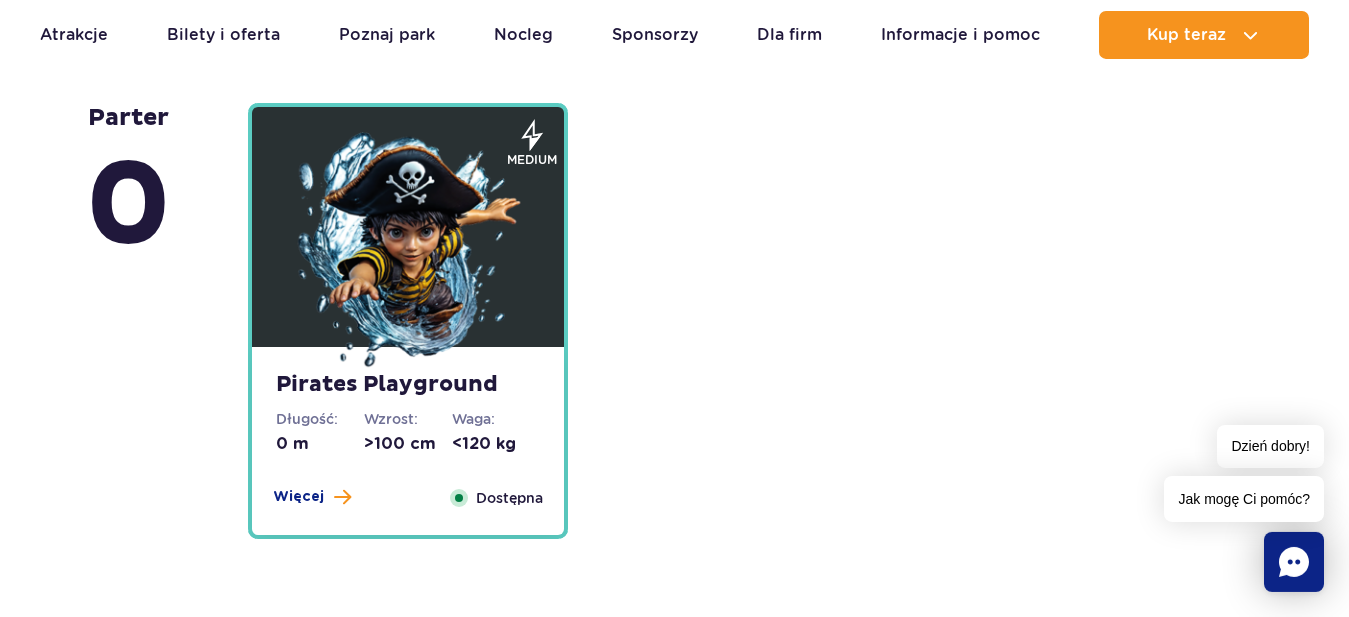 scroll, scrollTop: 5445, scrollLeft: 0, axis: vertical 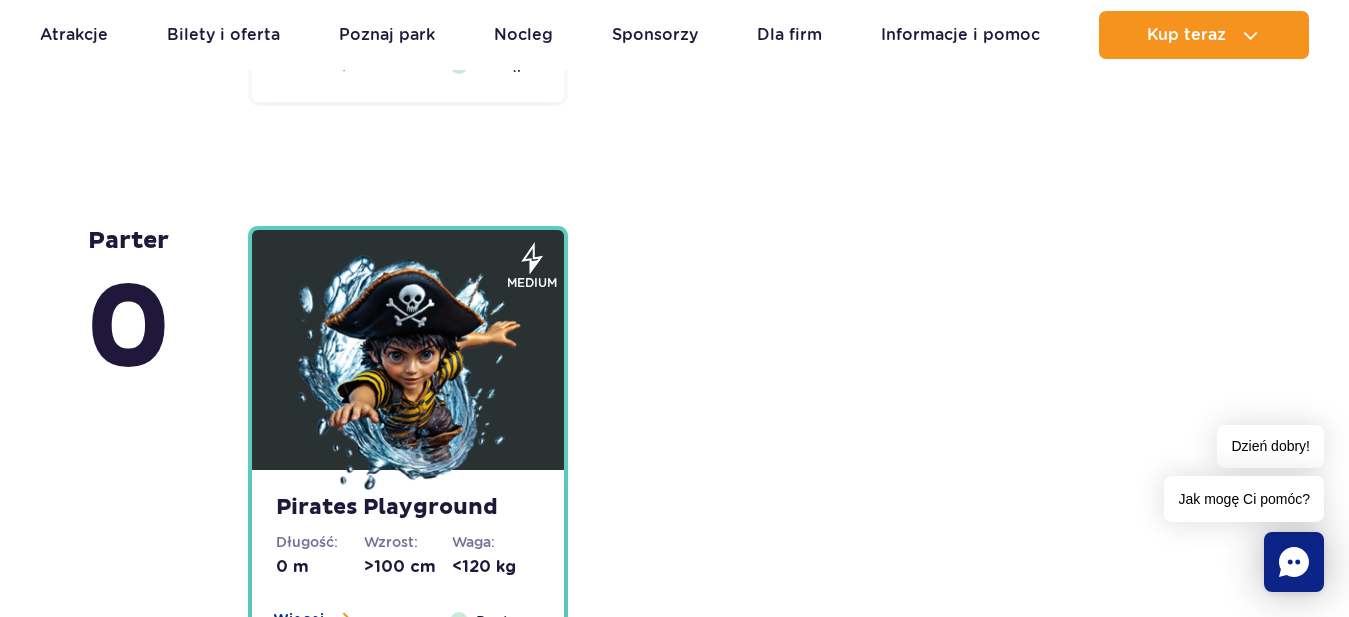 click at bounding box center [408, 375] 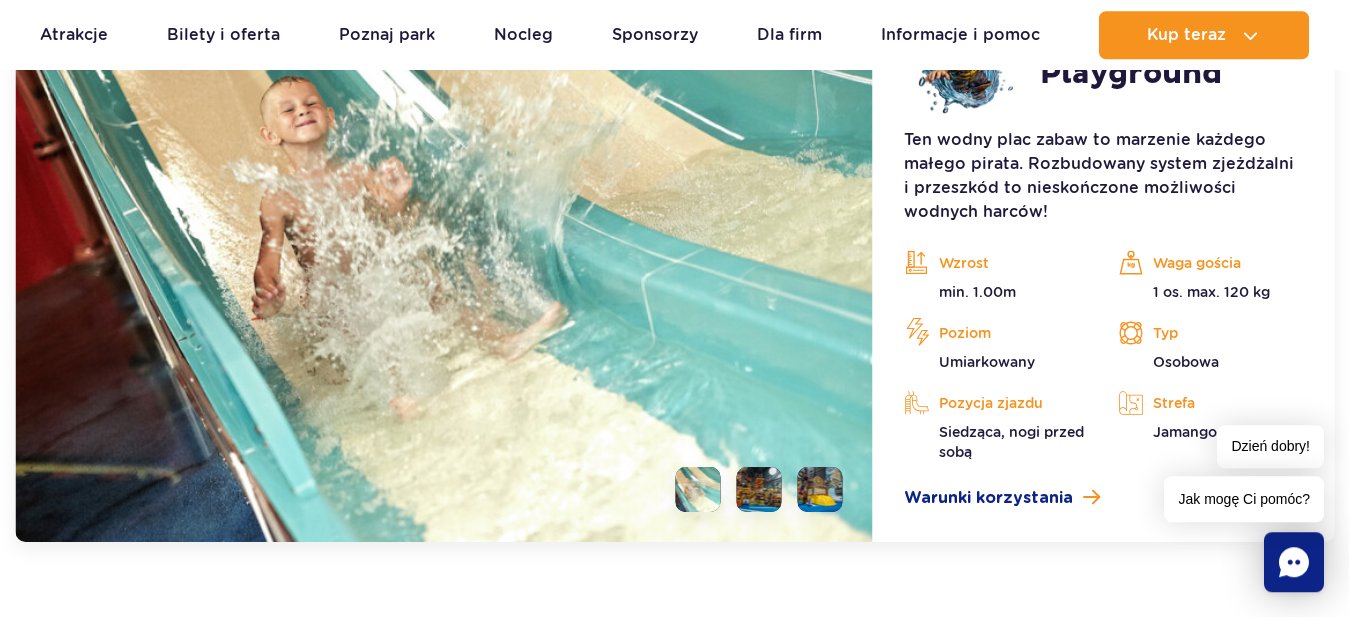 scroll, scrollTop: 5685, scrollLeft: 0, axis: vertical 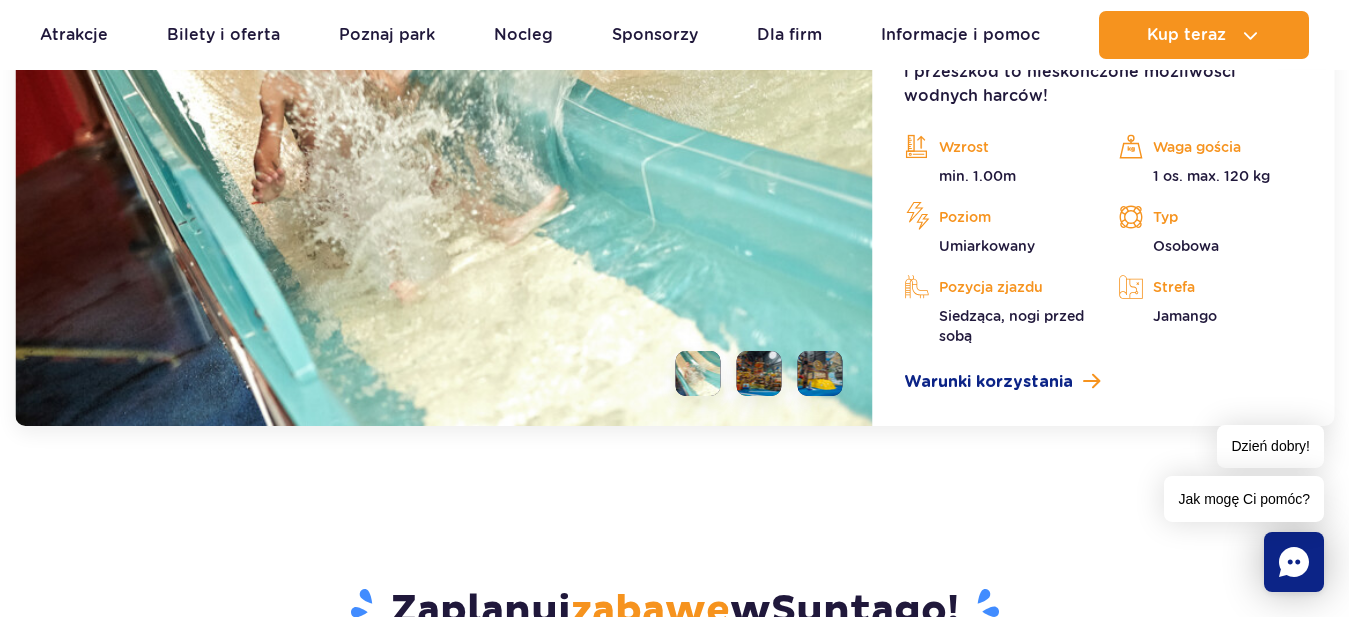 click at bounding box center [819, 373] 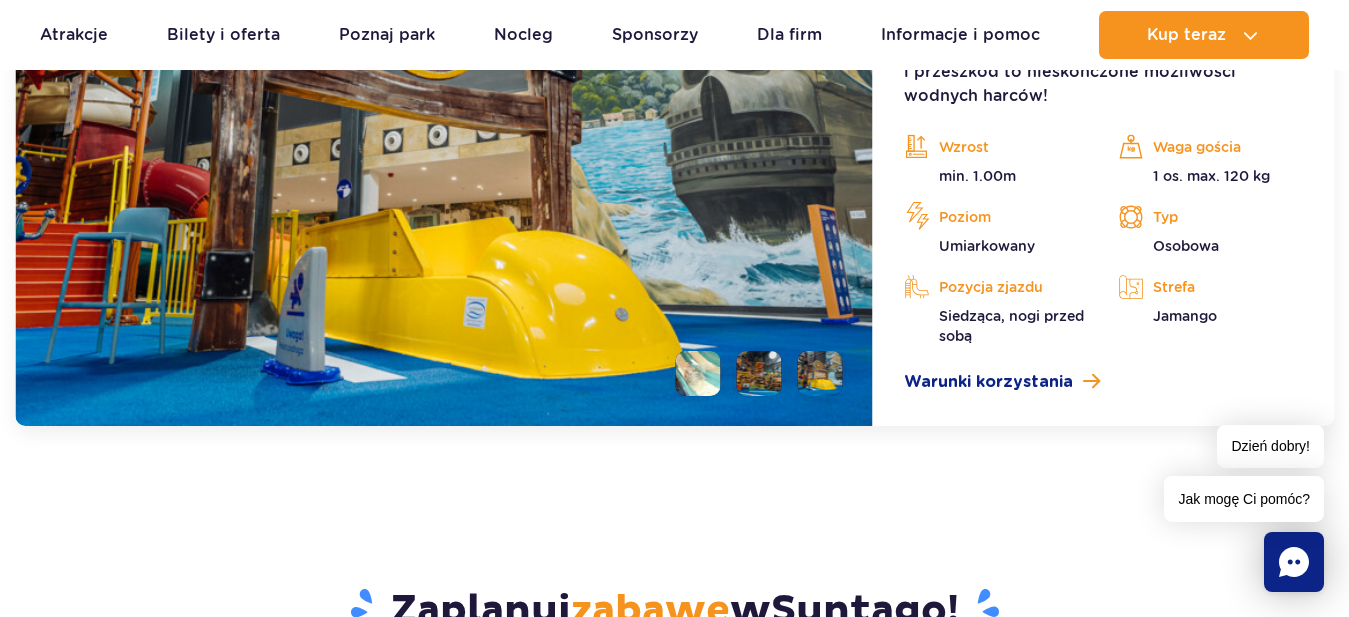 click at bounding box center [758, 373] 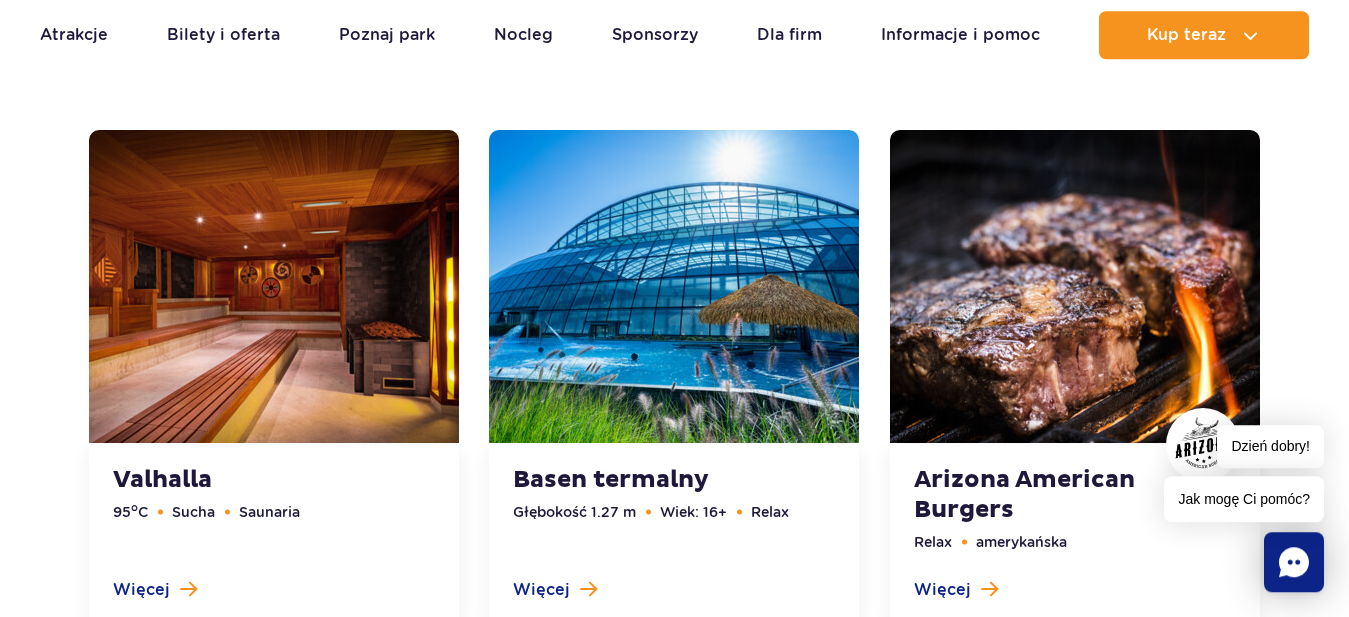 scroll, scrollTop: 7045, scrollLeft: 0, axis: vertical 